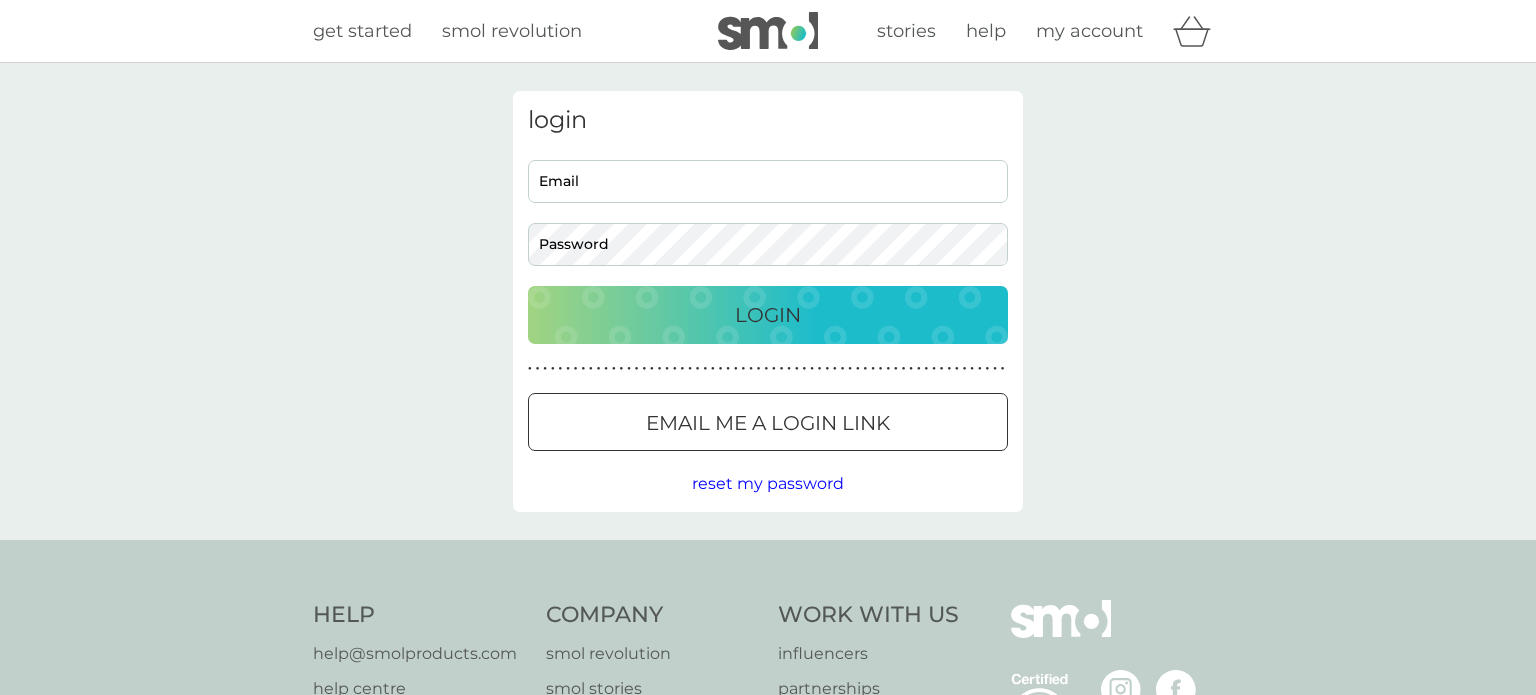 scroll, scrollTop: 0, scrollLeft: 0, axis: both 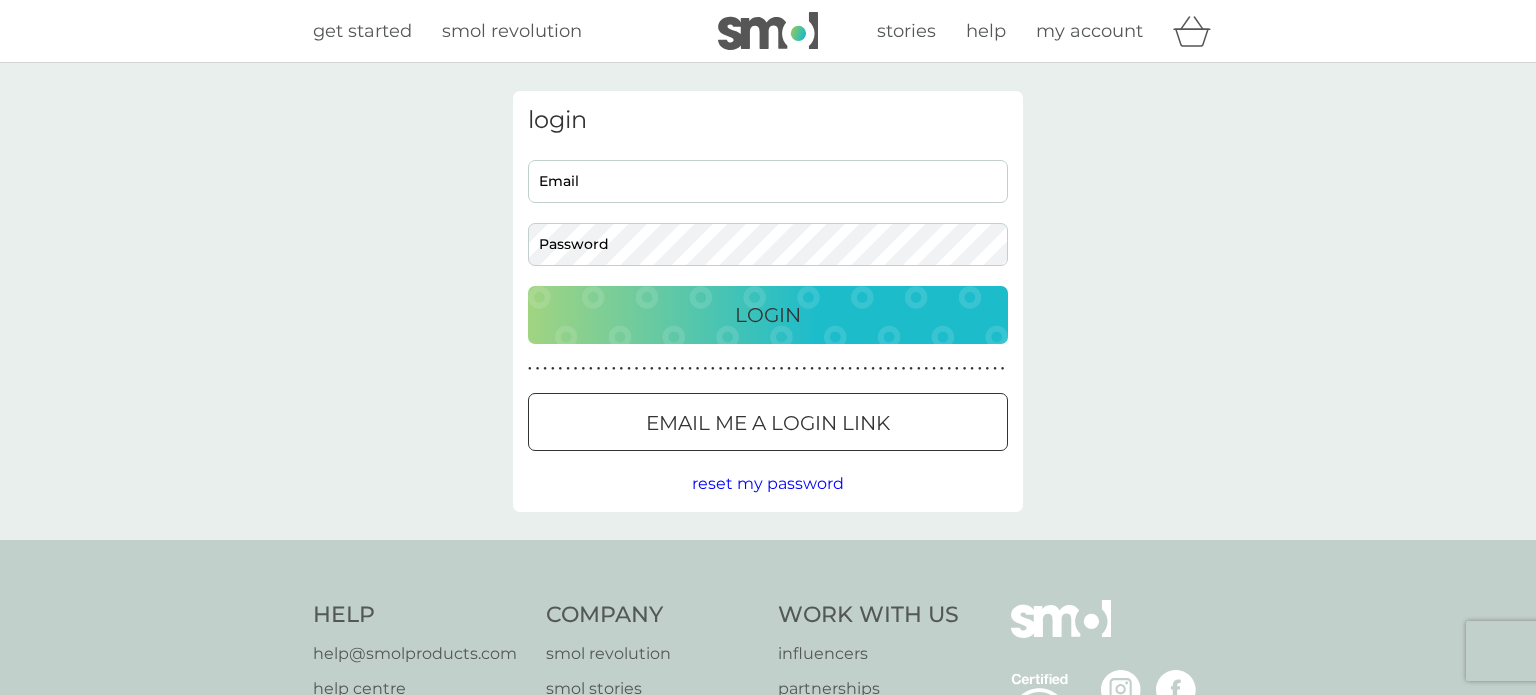 type on "sowdenkate@gmail.com" 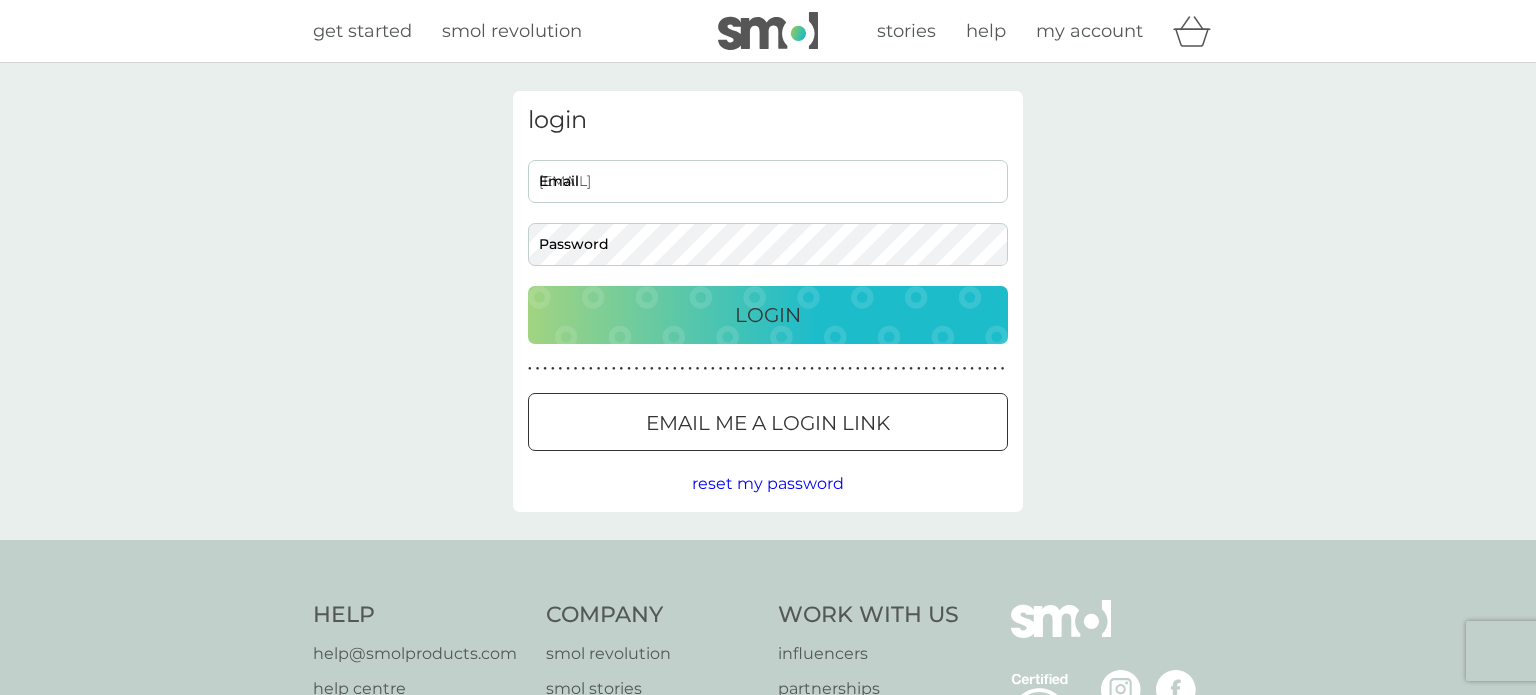 click on "Login" at bounding box center [768, 315] 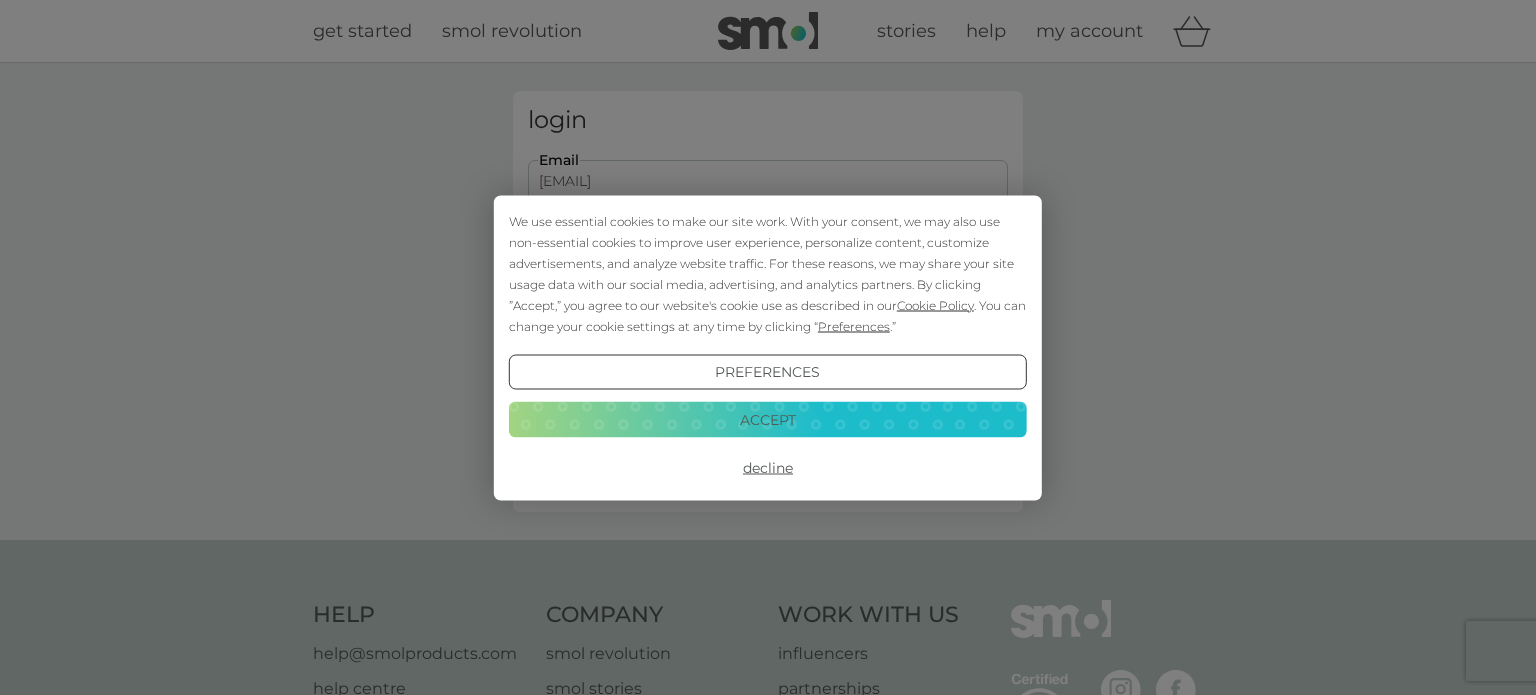 scroll, scrollTop: 0, scrollLeft: 0, axis: both 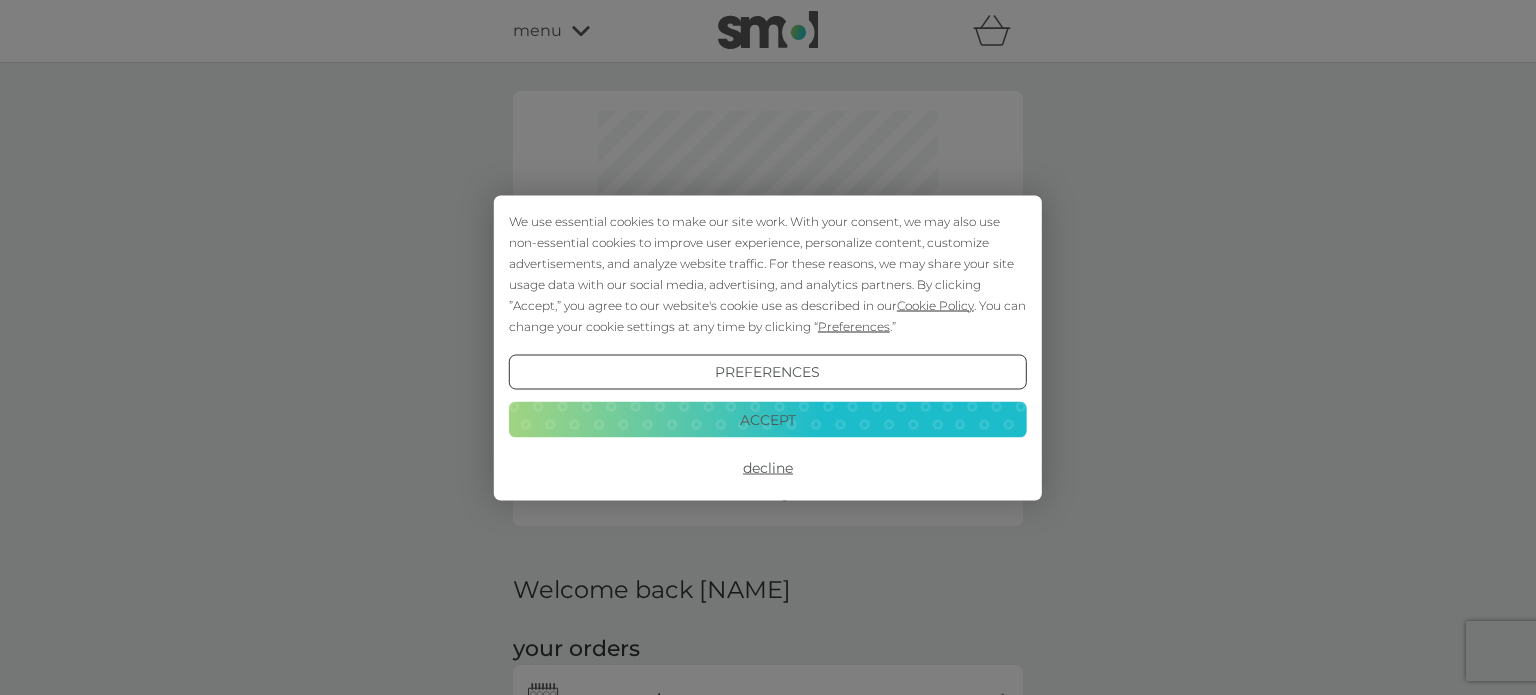 click on "Accept" at bounding box center (768, 420) 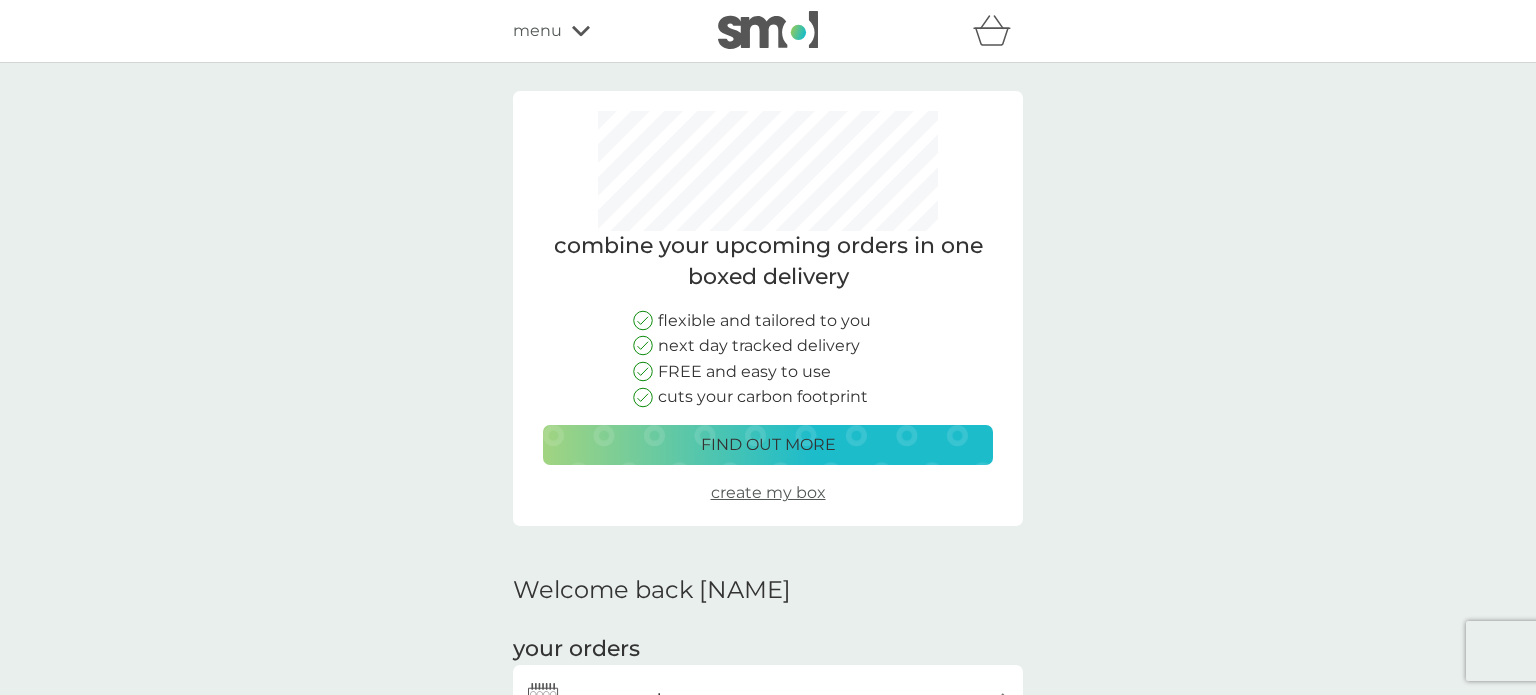 scroll, scrollTop: 284, scrollLeft: 0, axis: vertical 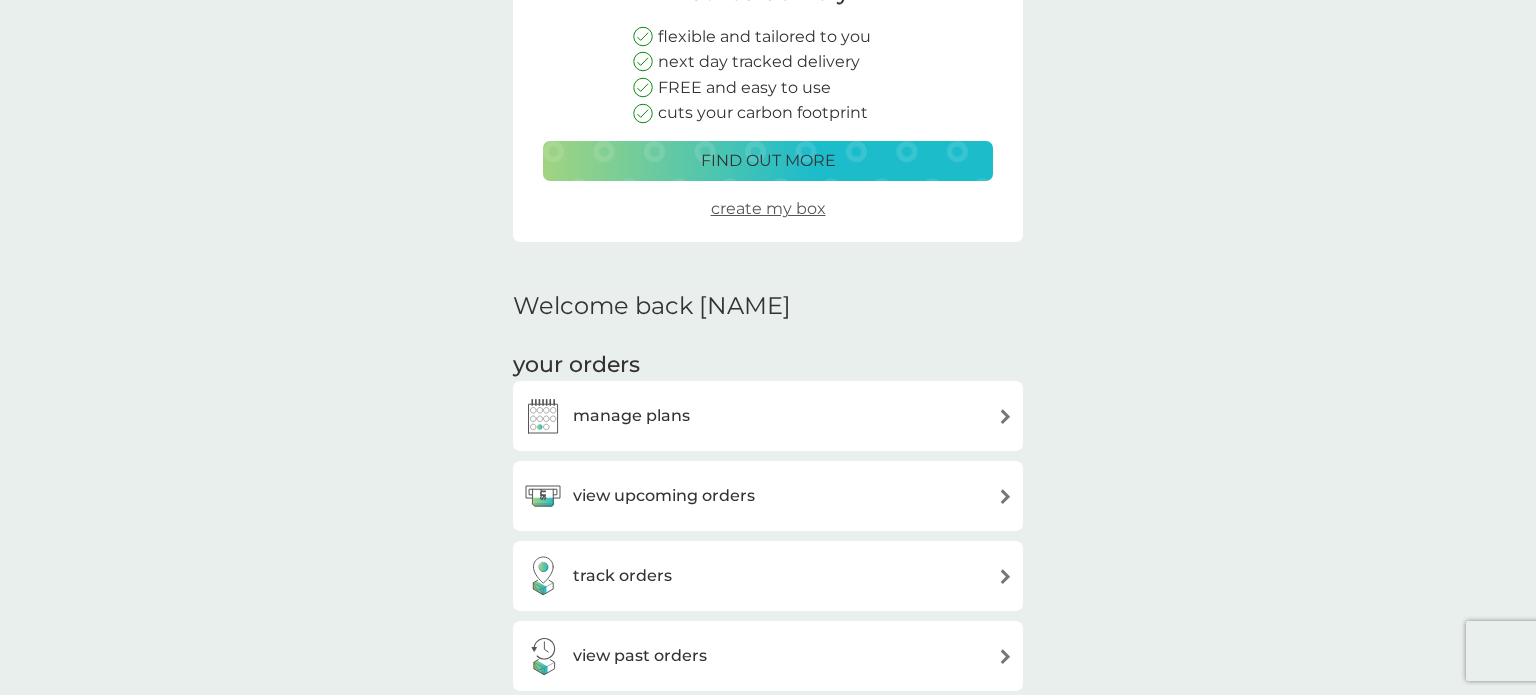 click on "manage plans" at bounding box center [768, 416] 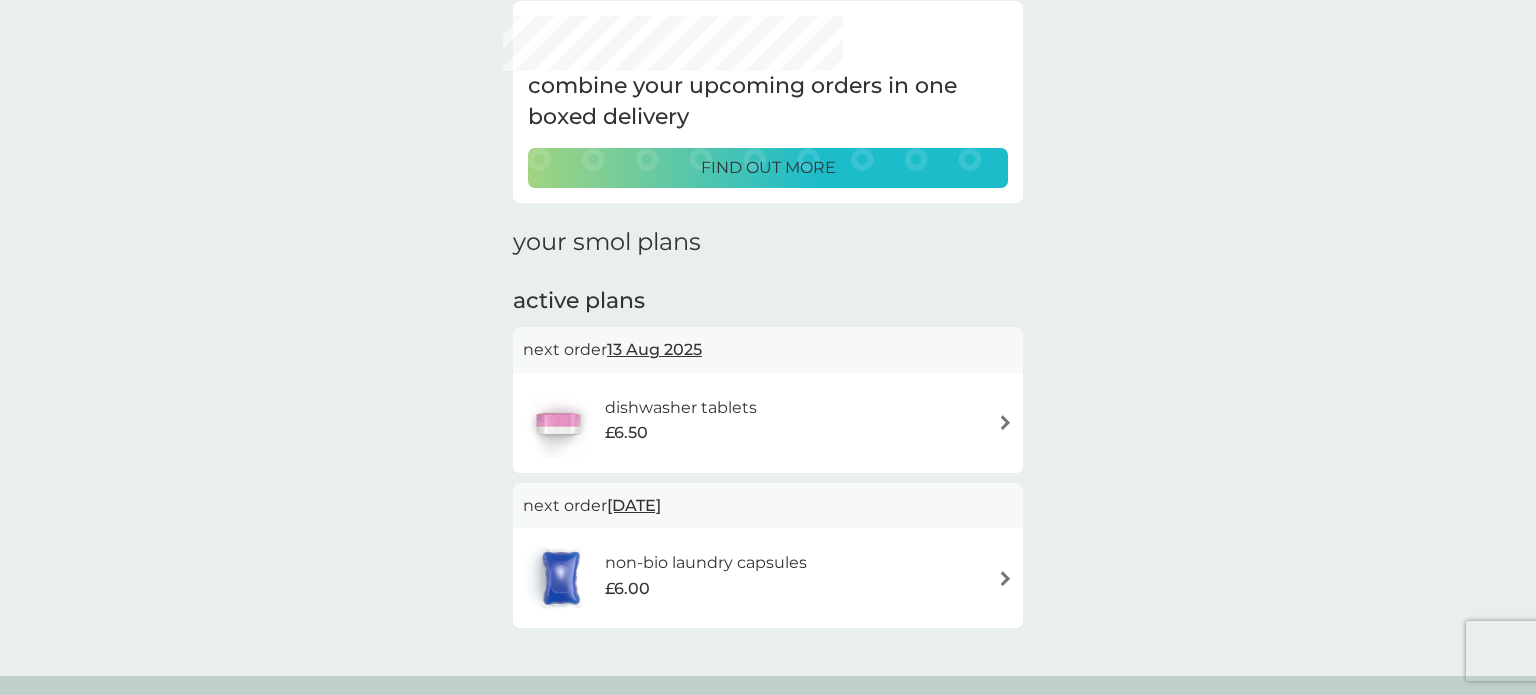 scroll, scrollTop: 139, scrollLeft: 0, axis: vertical 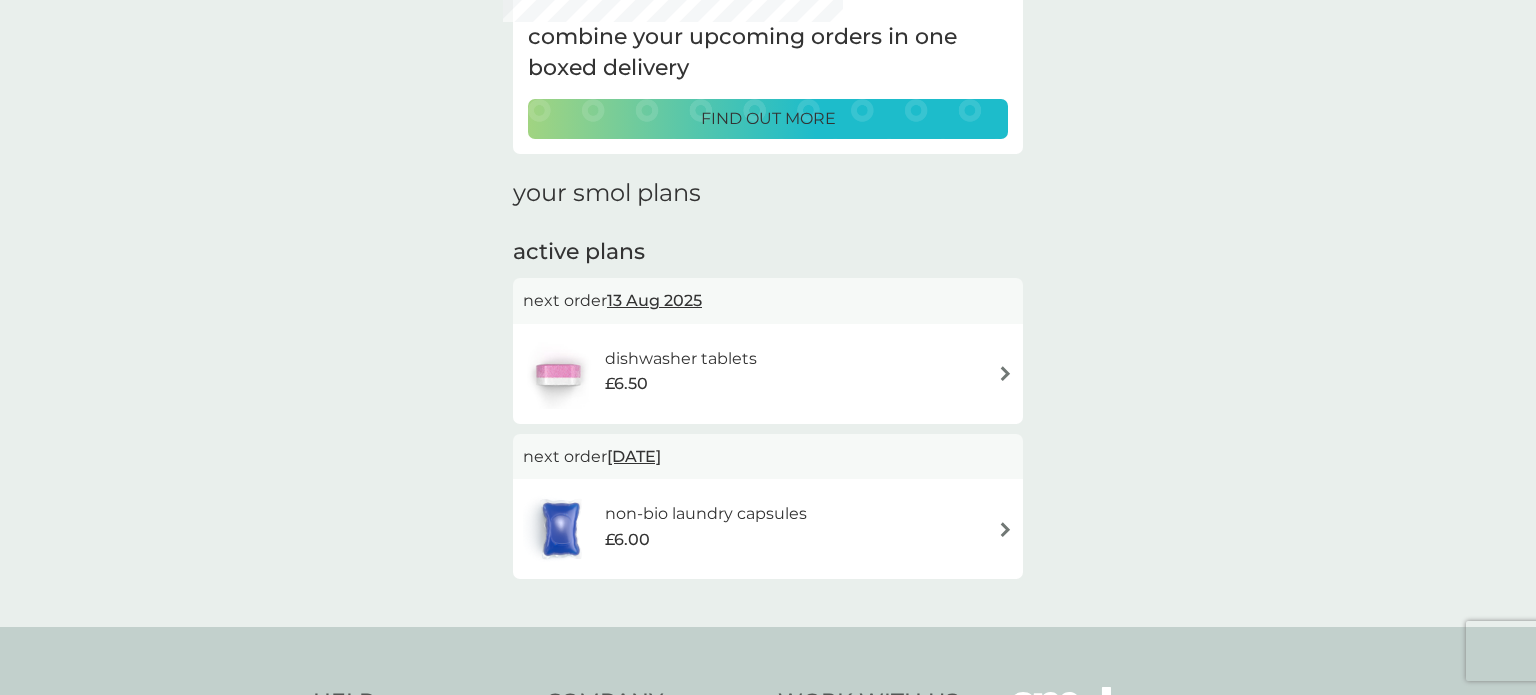 click on "find out more" at bounding box center (768, 119) 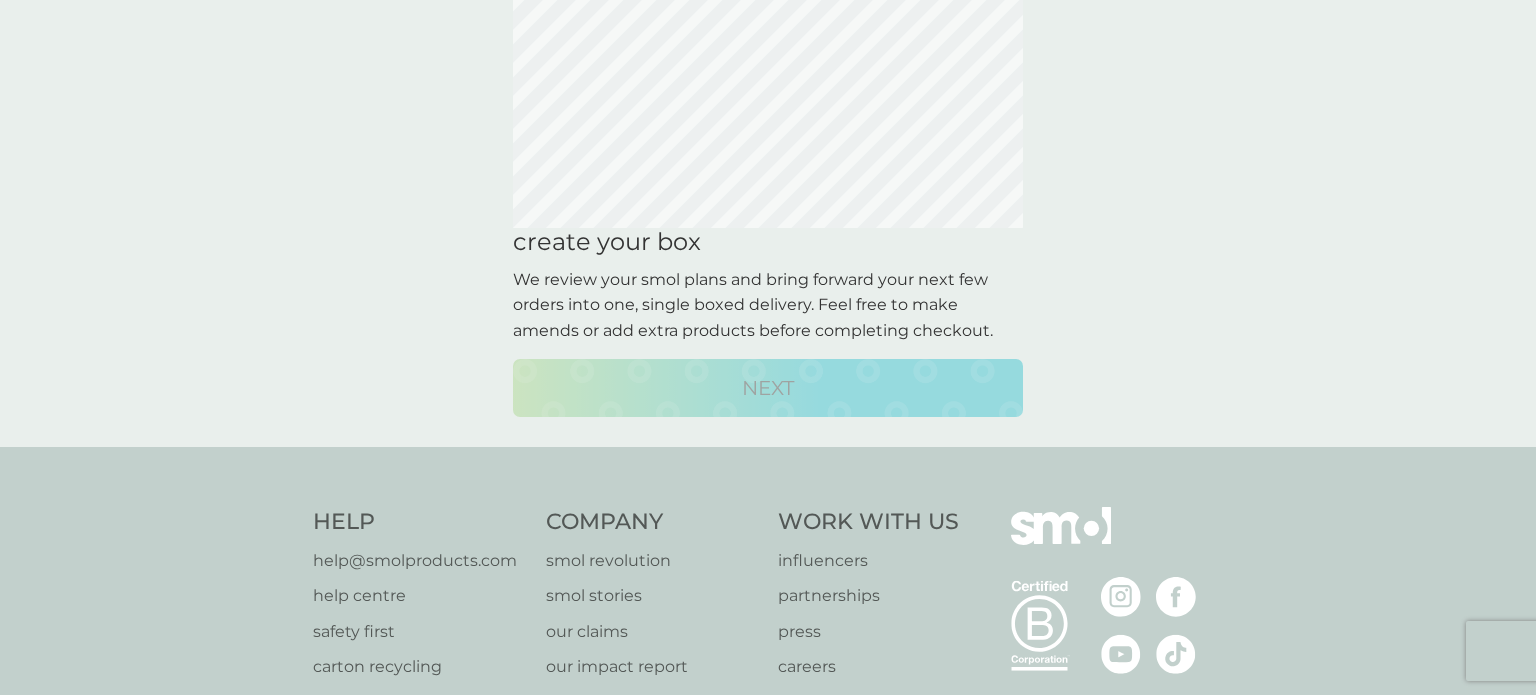 scroll, scrollTop: 0, scrollLeft: 0, axis: both 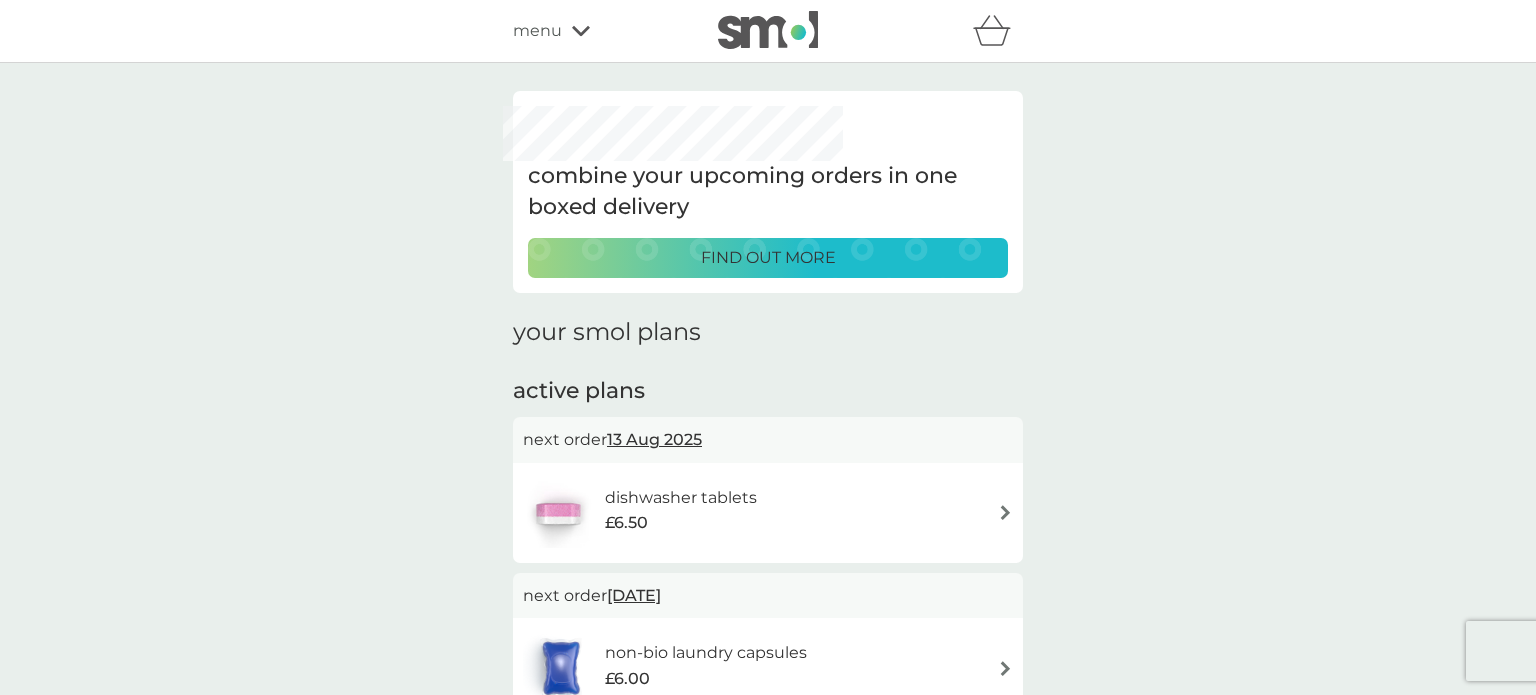 click on "find out more" at bounding box center [768, 258] 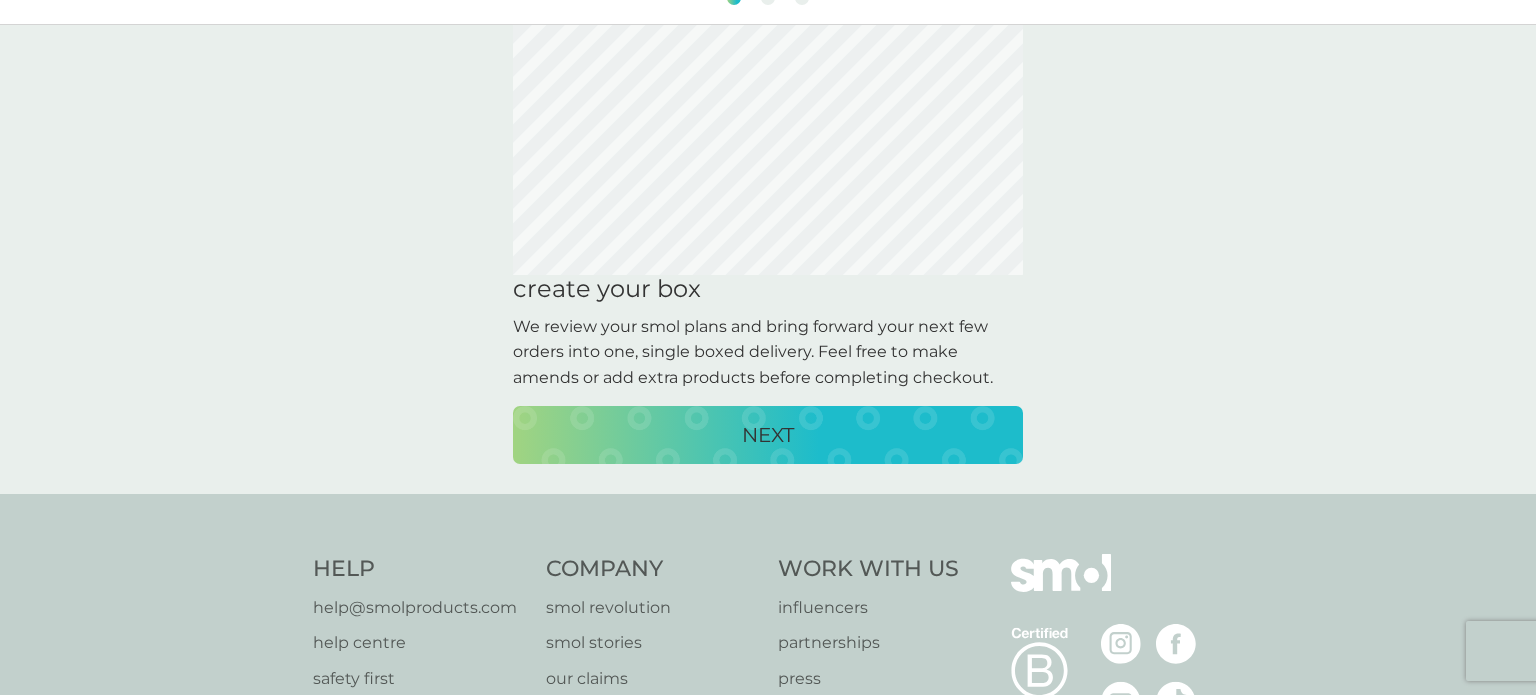 scroll, scrollTop: 95, scrollLeft: 0, axis: vertical 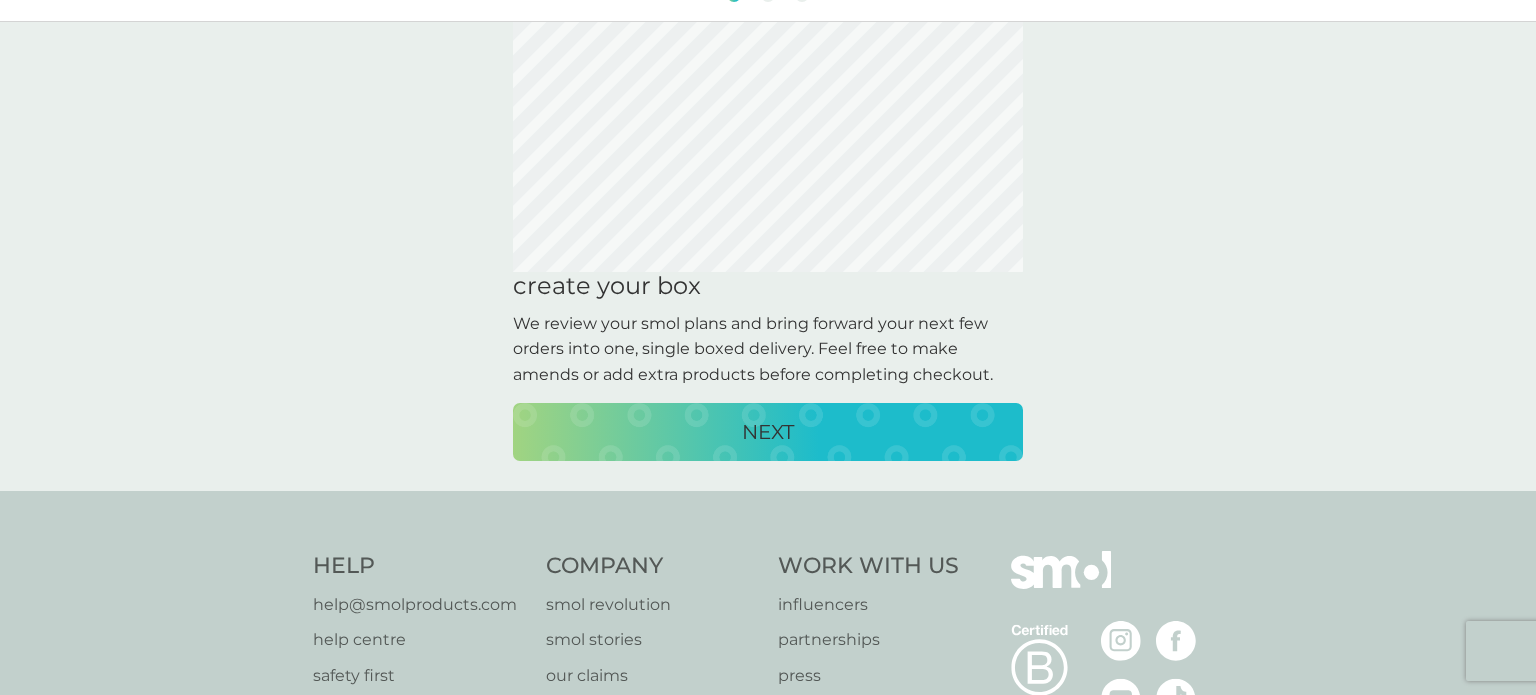 click on "NEXT" at bounding box center (768, 432) 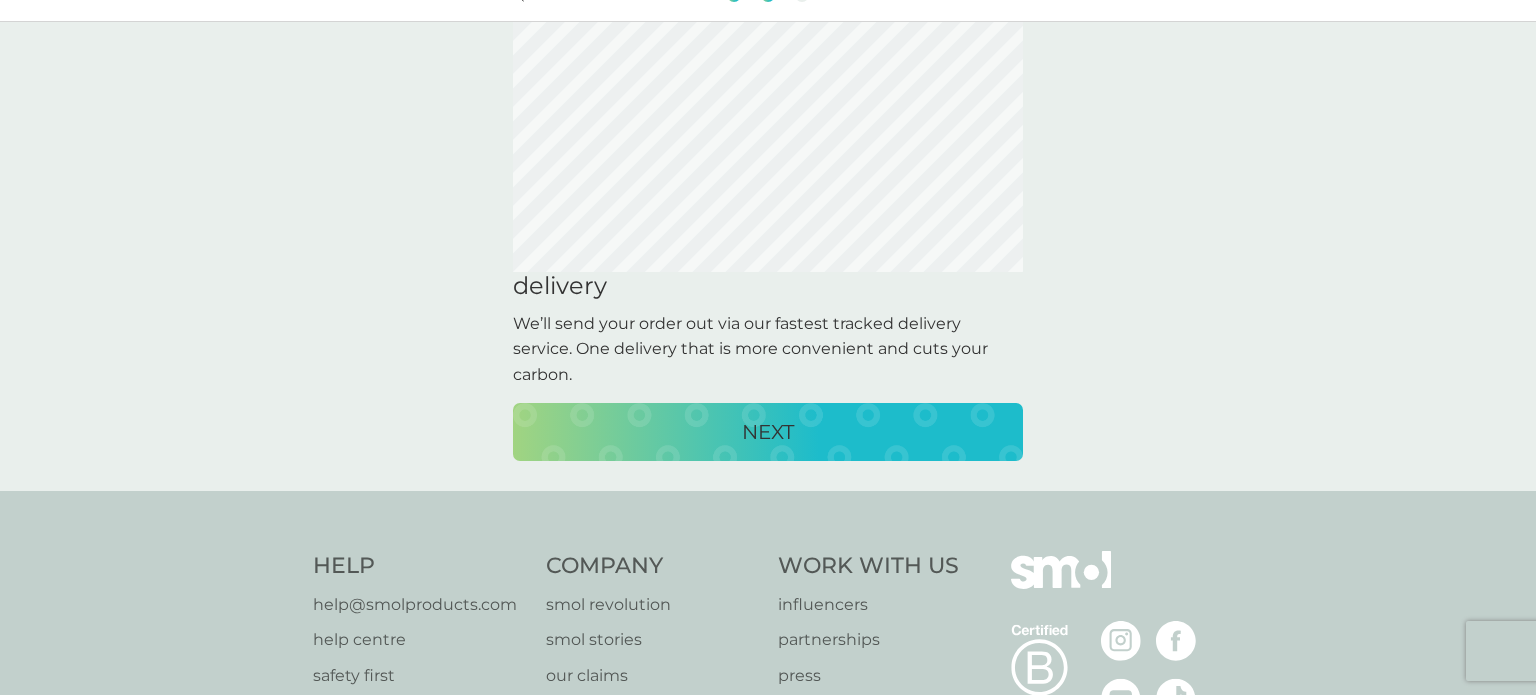 click on "NEXT" at bounding box center (768, 432) 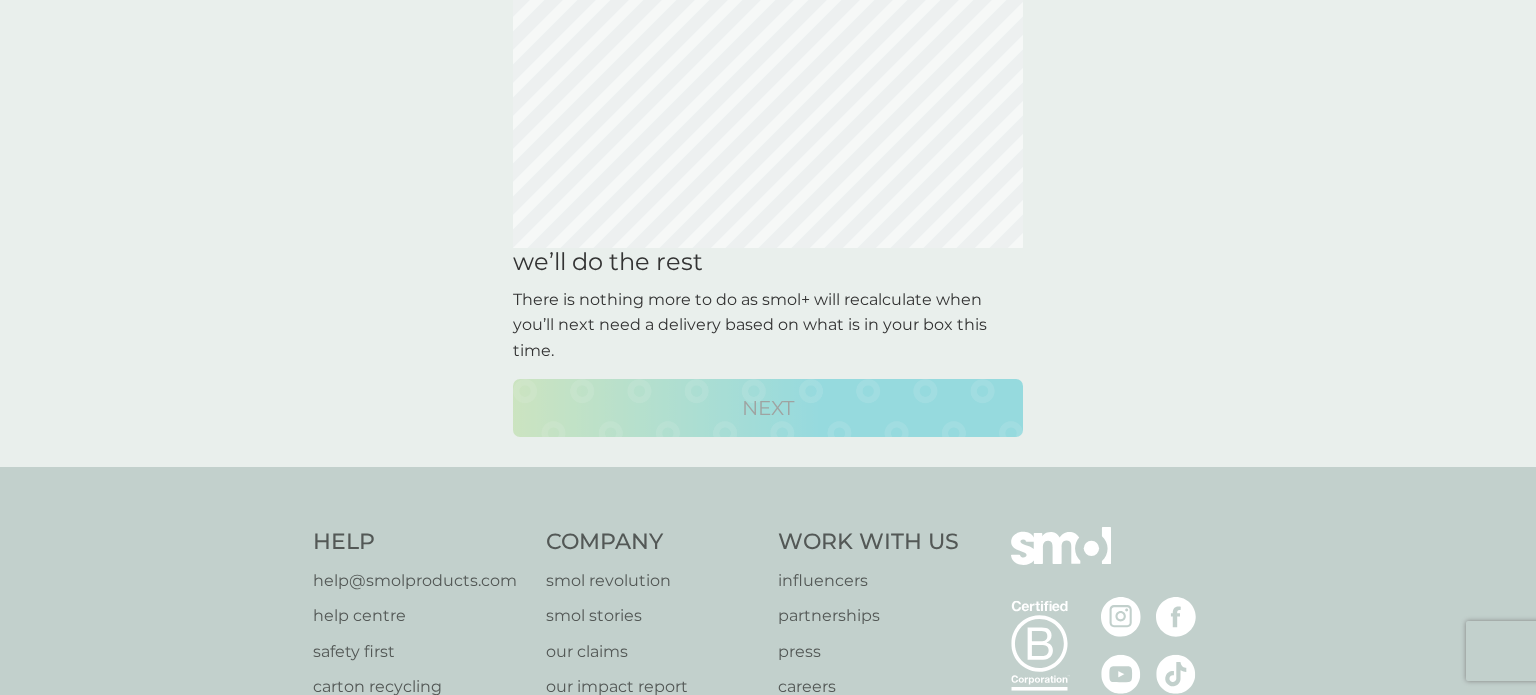 scroll, scrollTop: 120, scrollLeft: 0, axis: vertical 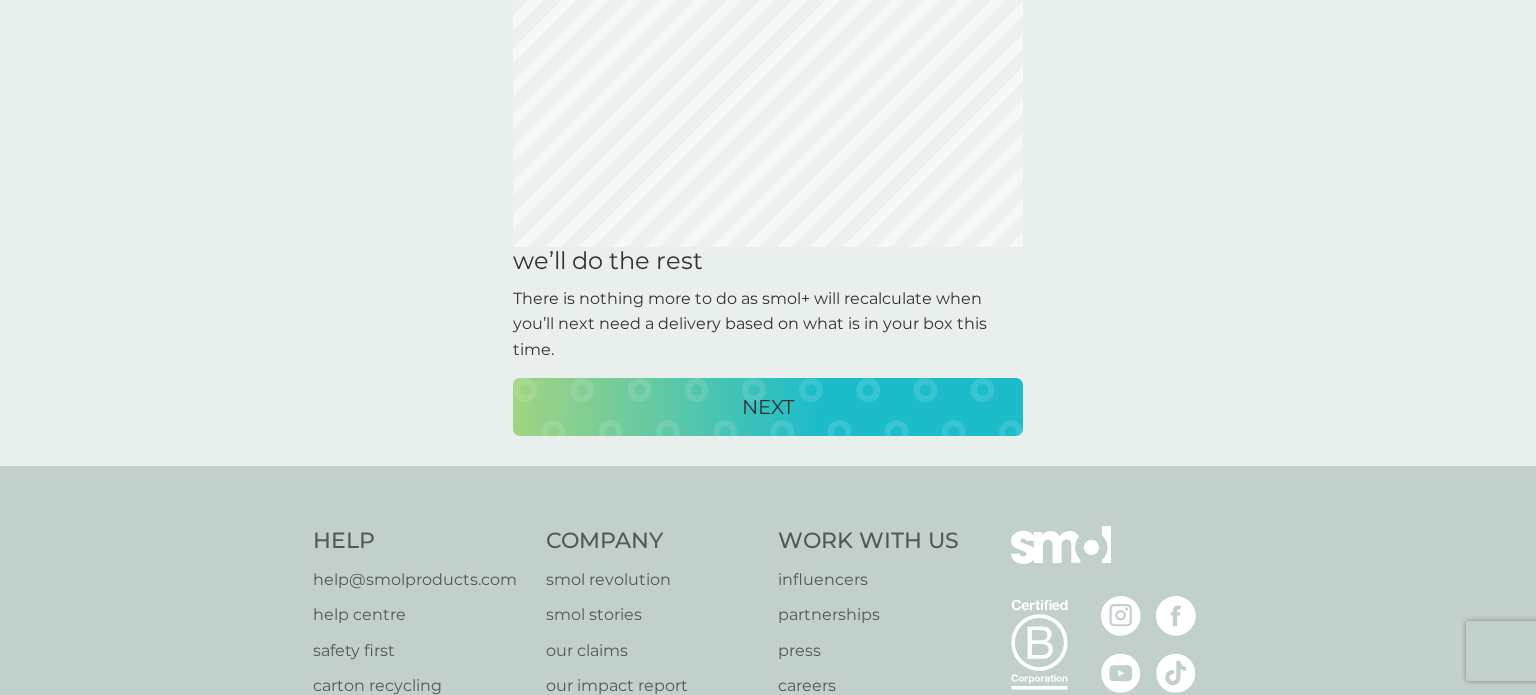 click on "NEXT" at bounding box center [768, 407] 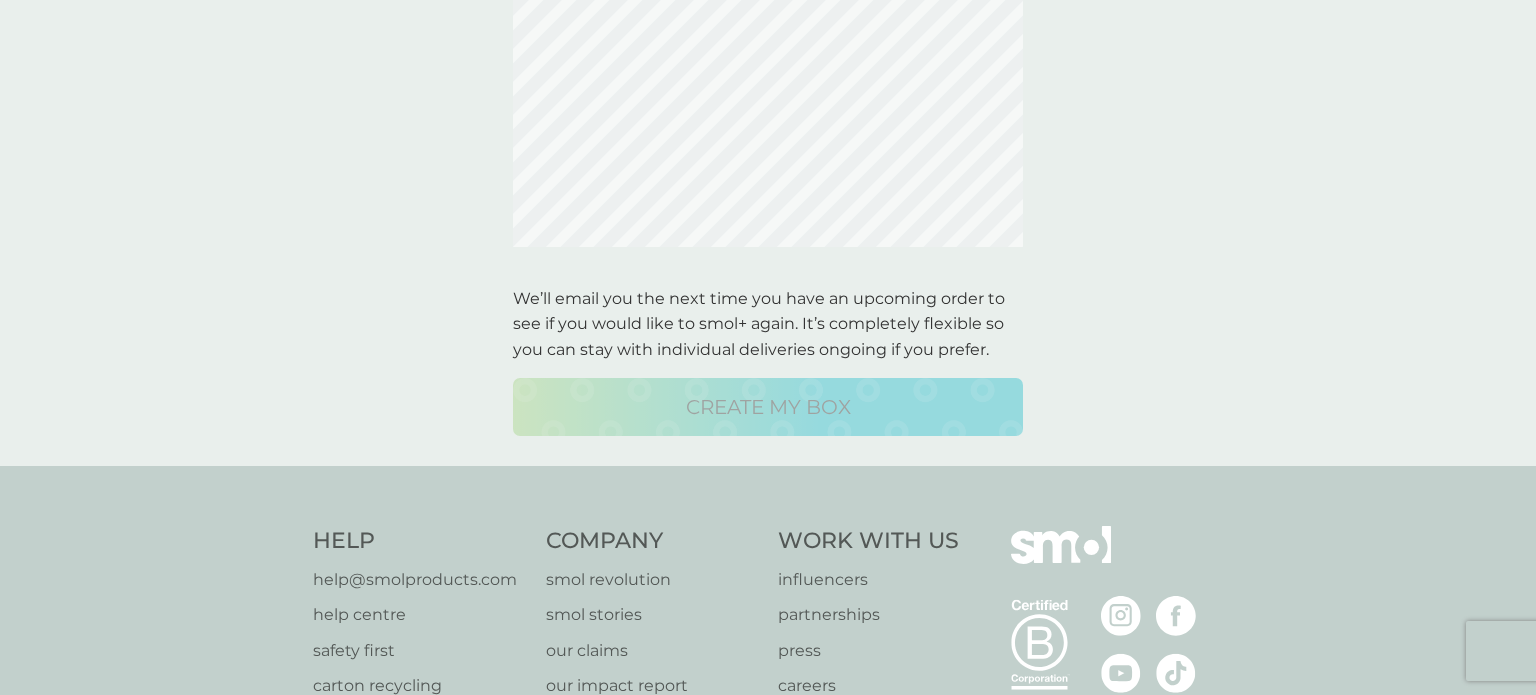 scroll, scrollTop: 0, scrollLeft: 0, axis: both 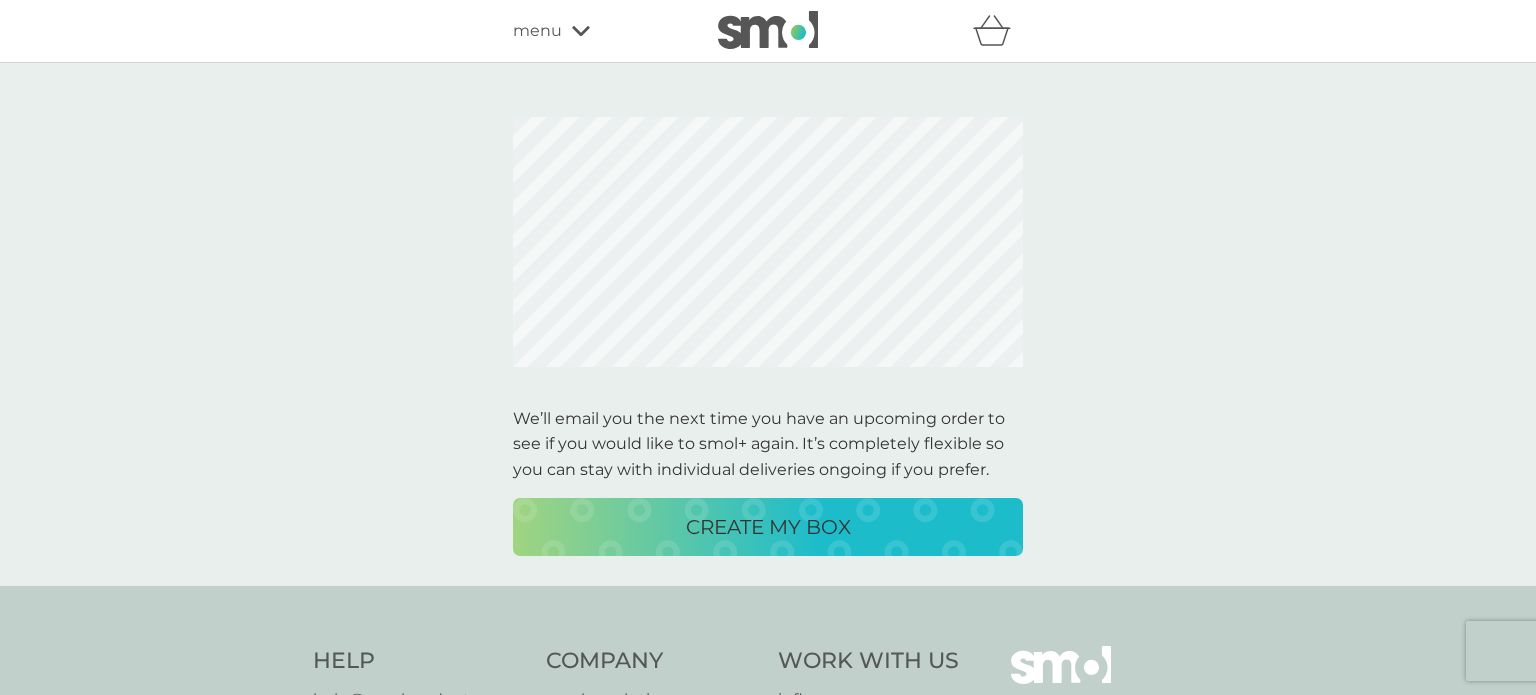 click on "menu" at bounding box center (537, 31) 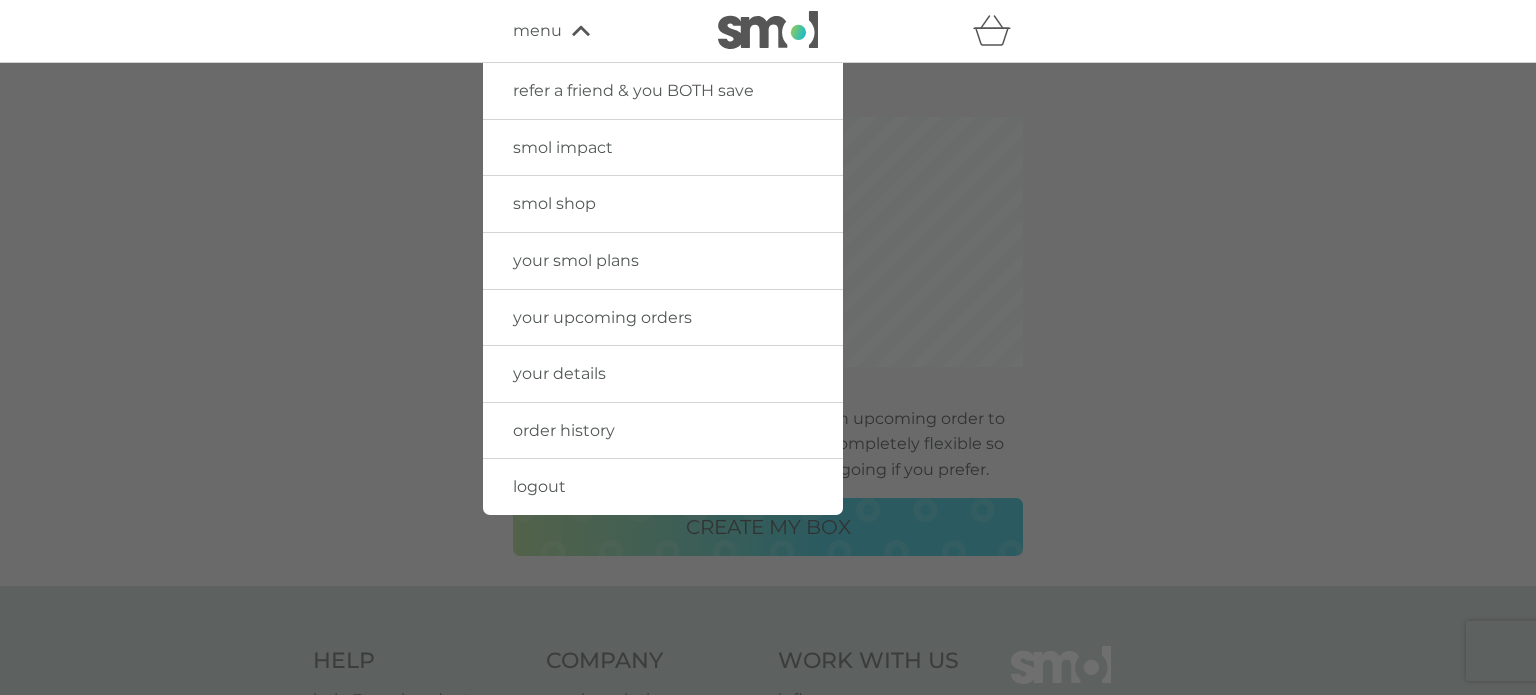 click on "your smol plans" at bounding box center (576, 260) 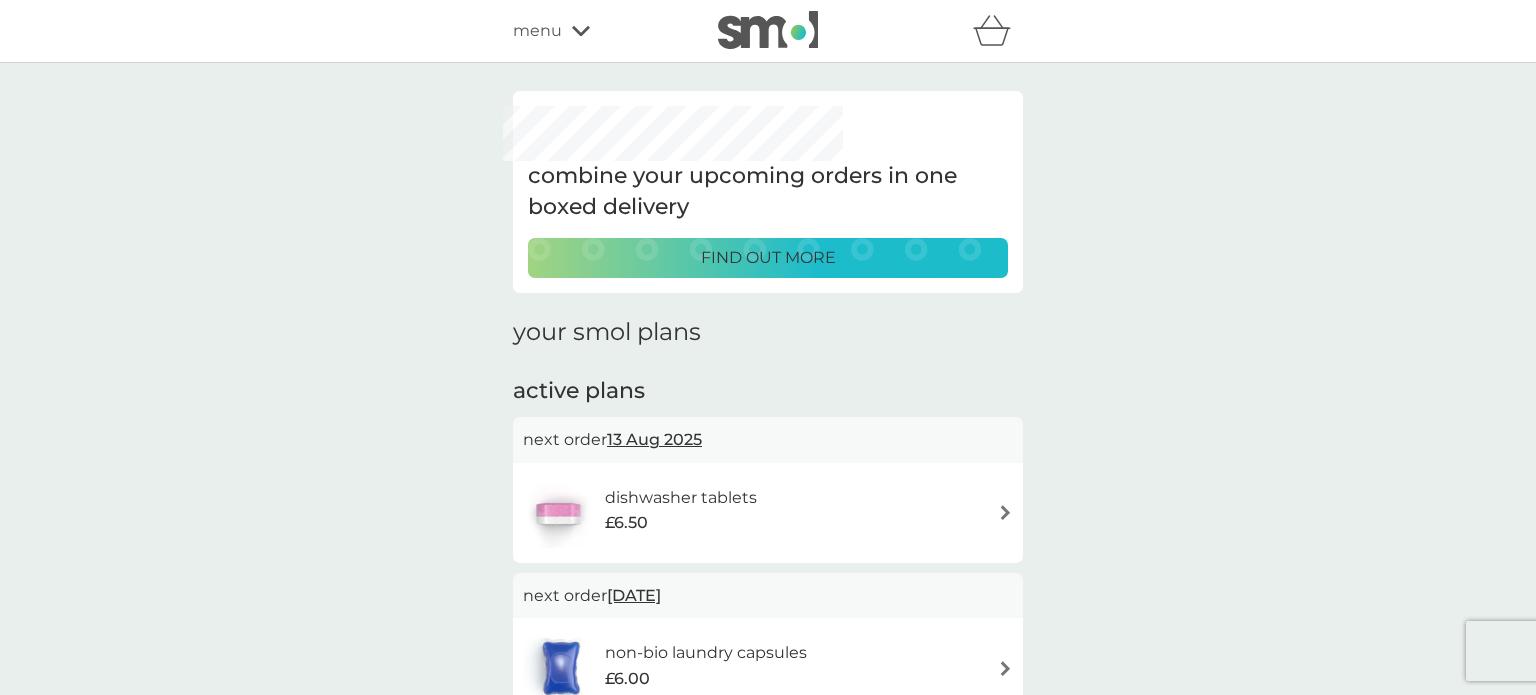 click on "dishwasher tablets £6.50" at bounding box center [768, 513] 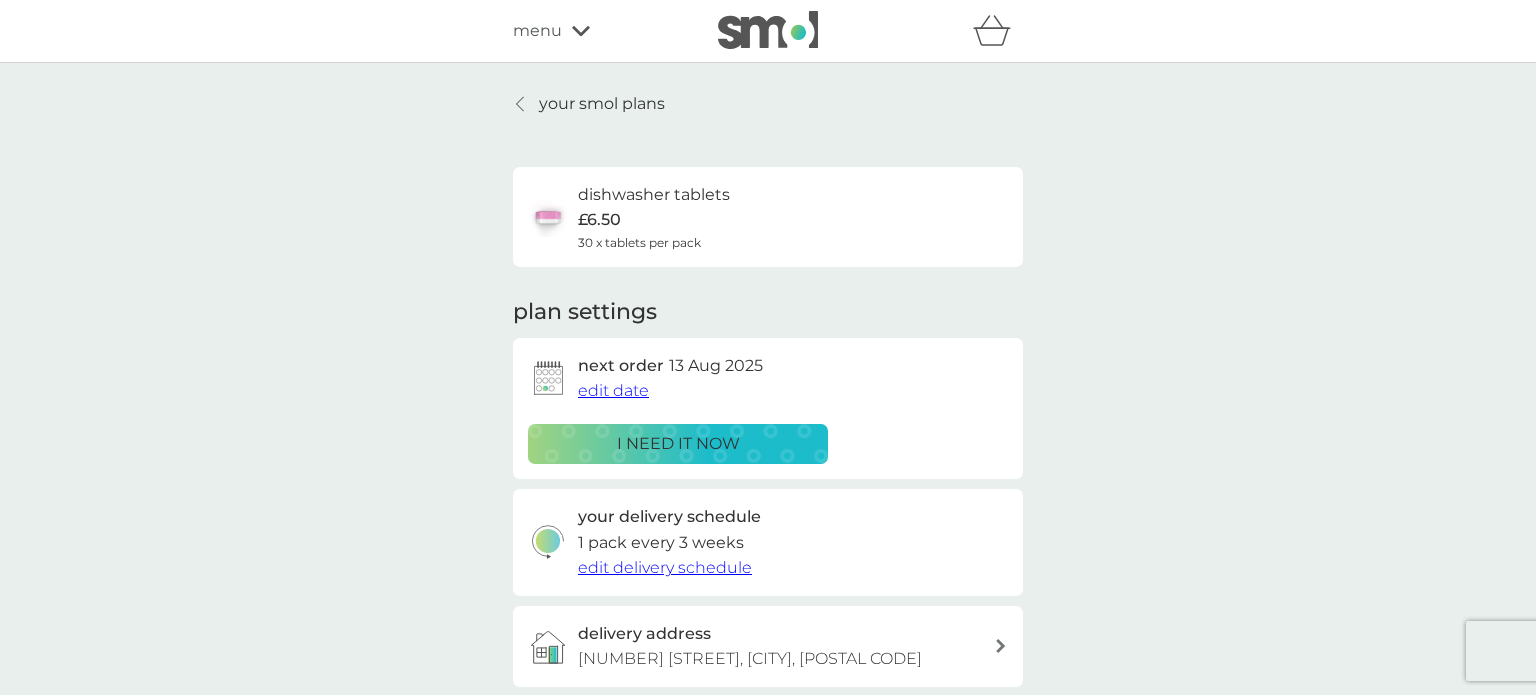 click on "edit delivery schedule" at bounding box center [665, 567] 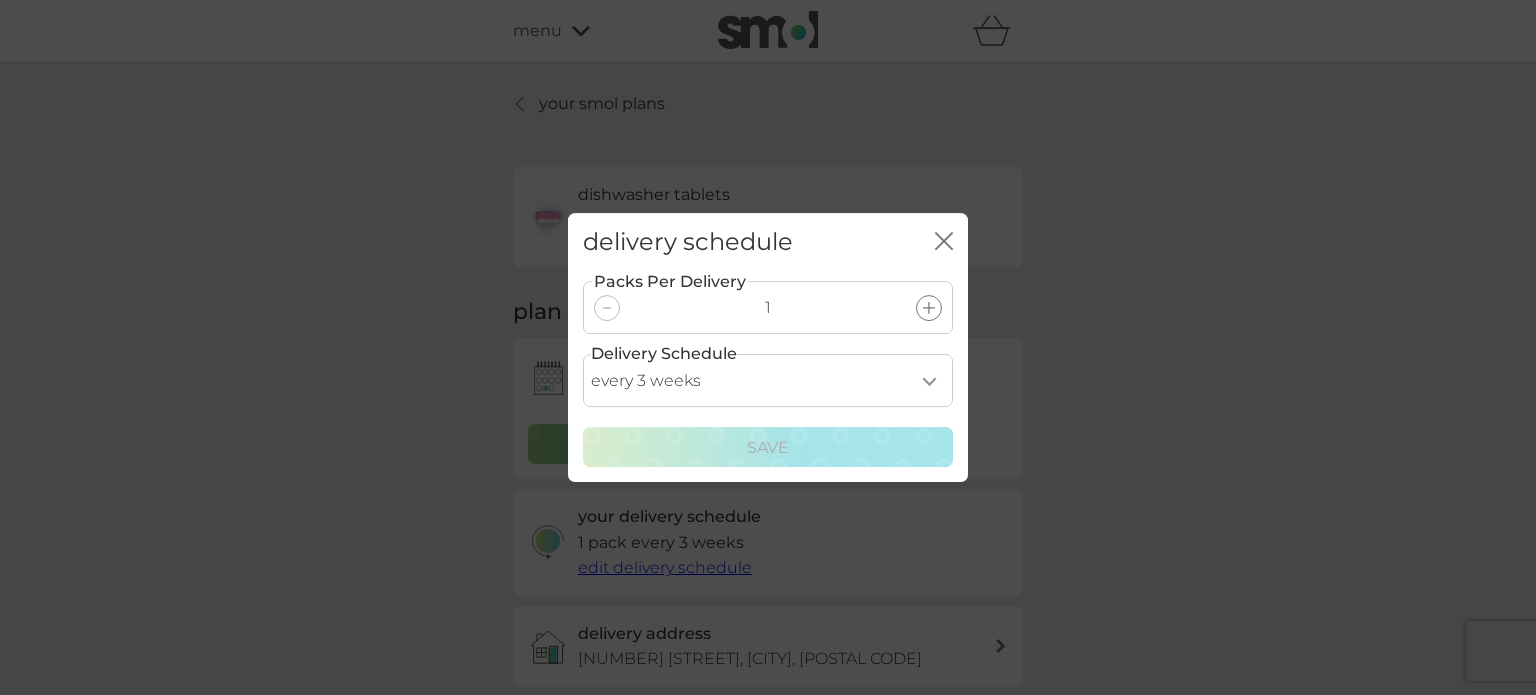 click on "every 1 week every 2 weeks every 3 weeks every 4 weeks every 5 weeks every 6 weeks every 7 weeks every 8 weeks every 9 weeks every 10 weeks every 11 weeks every 12 weeks every 13 weeks every 14 weeks every 15 weeks every 16 weeks every 17 weeks" at bounding box center (768, 380) 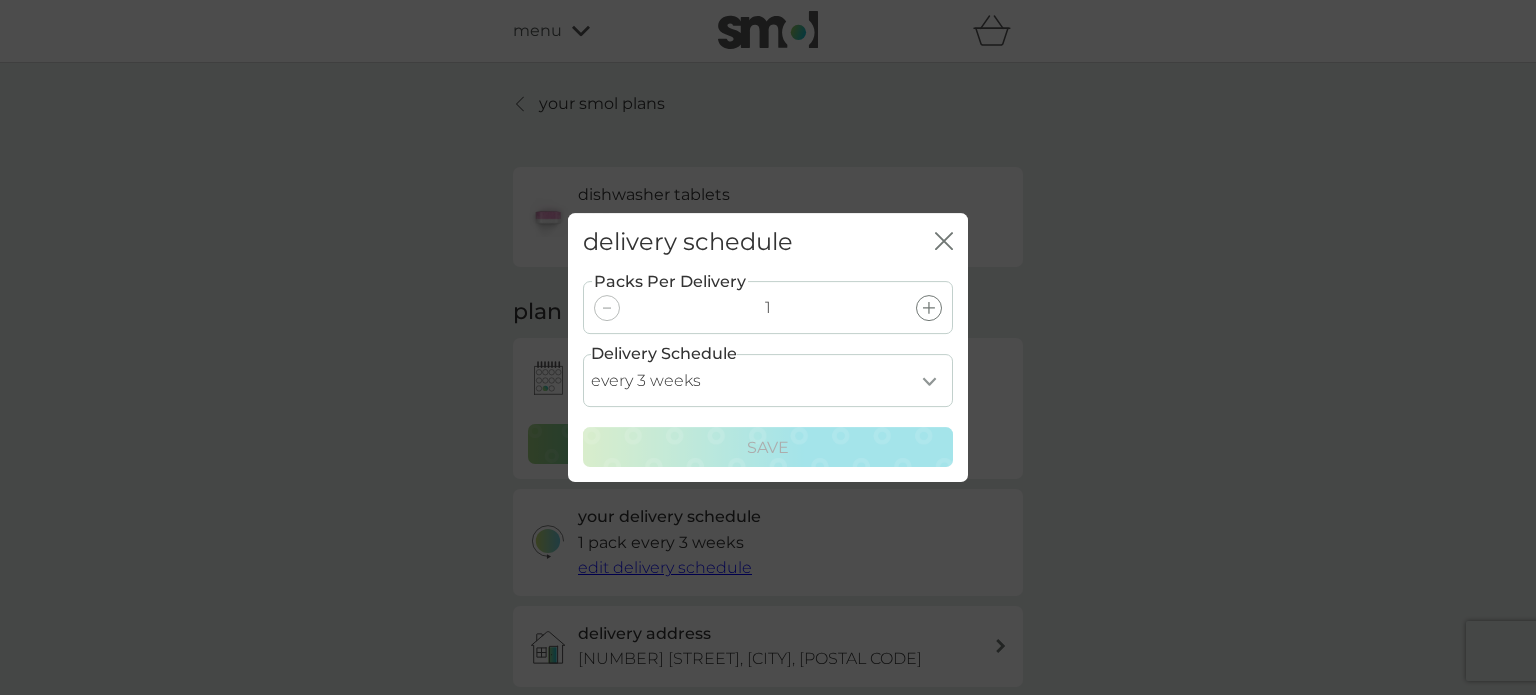 select on "14" 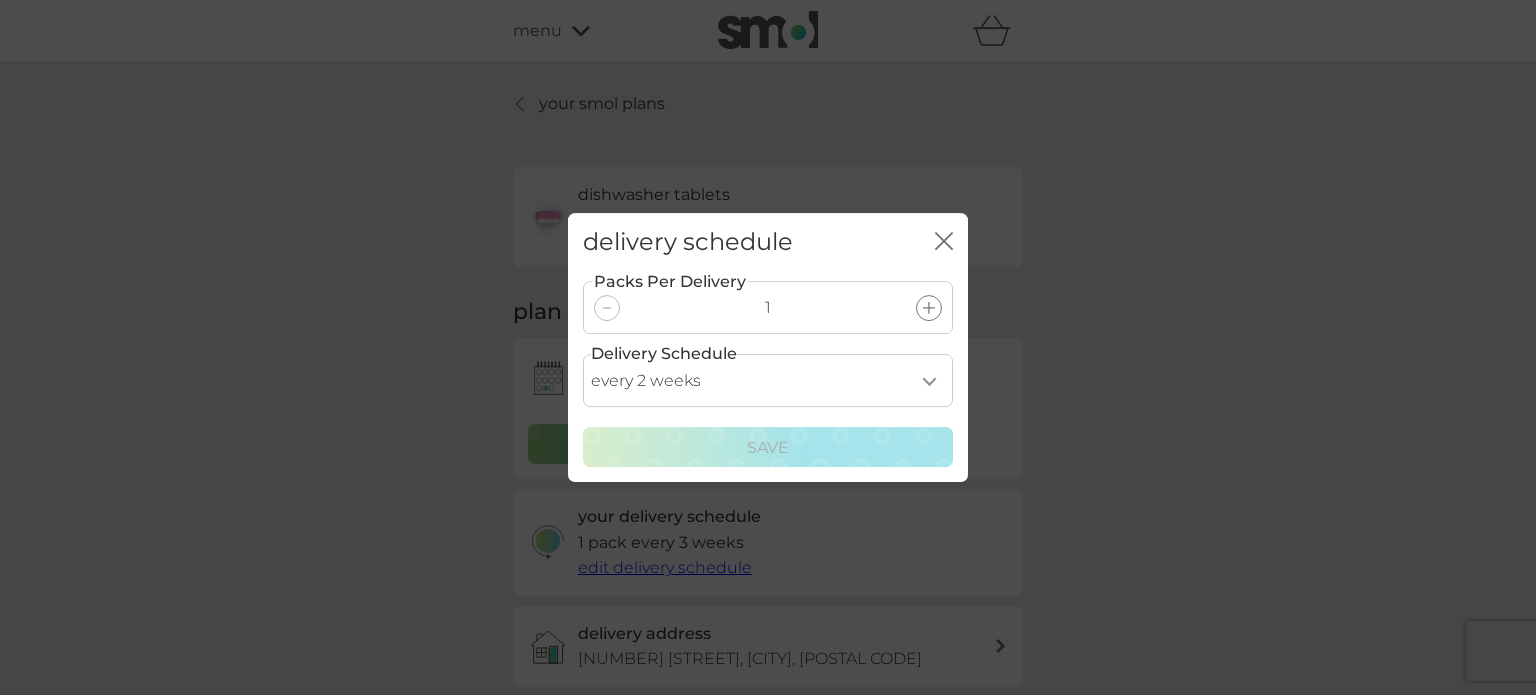 click on "every 1 week every 2 weeks every 3 weeks every 4 weeks every 5 weeks every 6 weeks every 7 weeks every 8 weeks every 9 weeks every 10 weeks every 11 weeks every 12 weeks every 13 weeks every 14 weeks every 15 weeks every 16 weeks every 17 weeks" at bounding box center (768, 380) 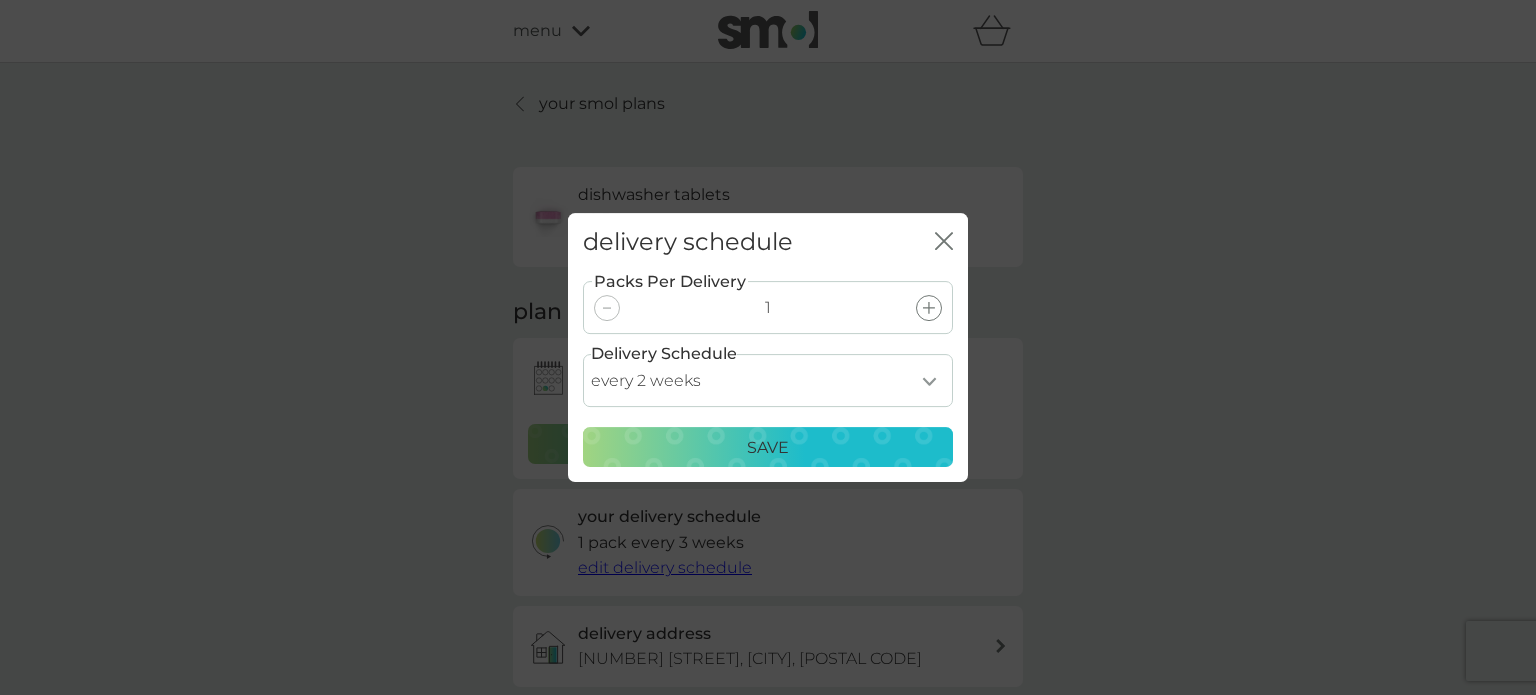 click on "Save" at bounding box center (768, 448) 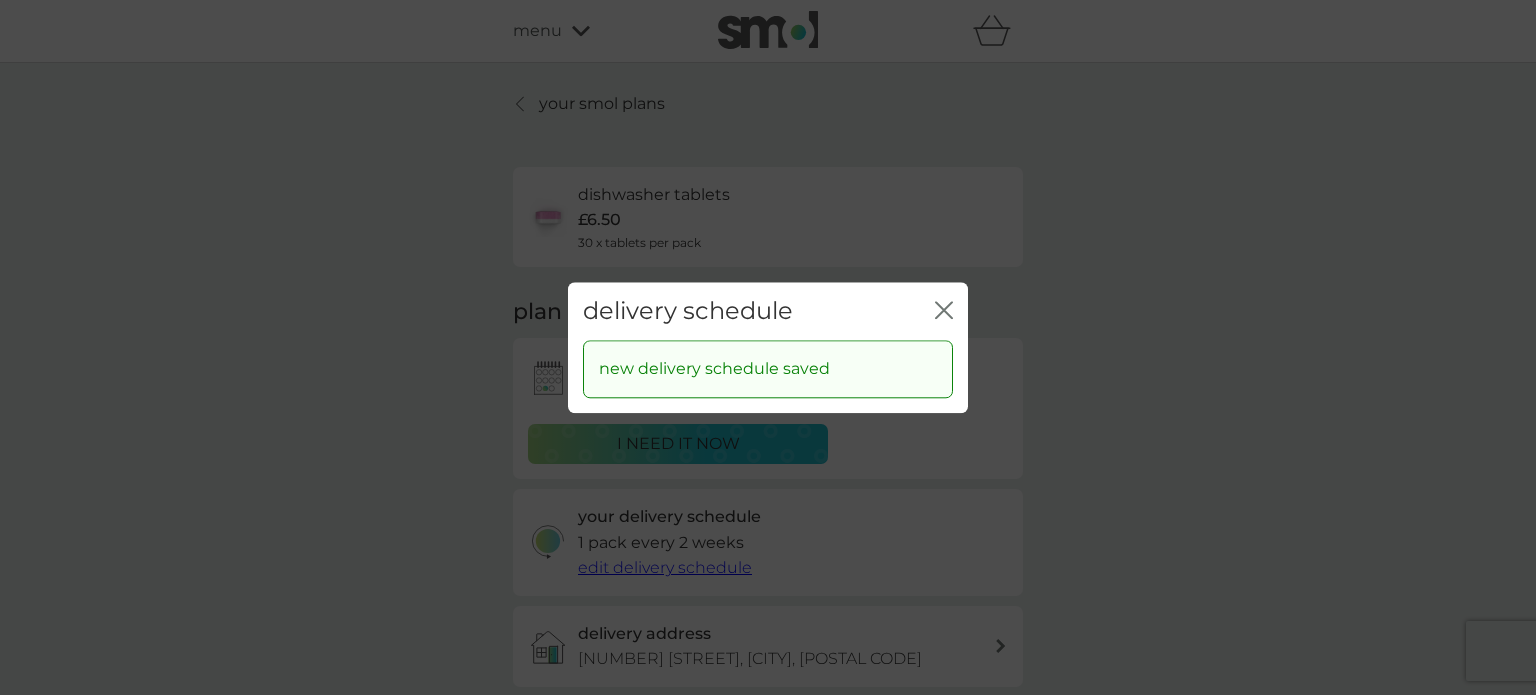 click on "delivery schedule close" at bounding box center (768, 311) 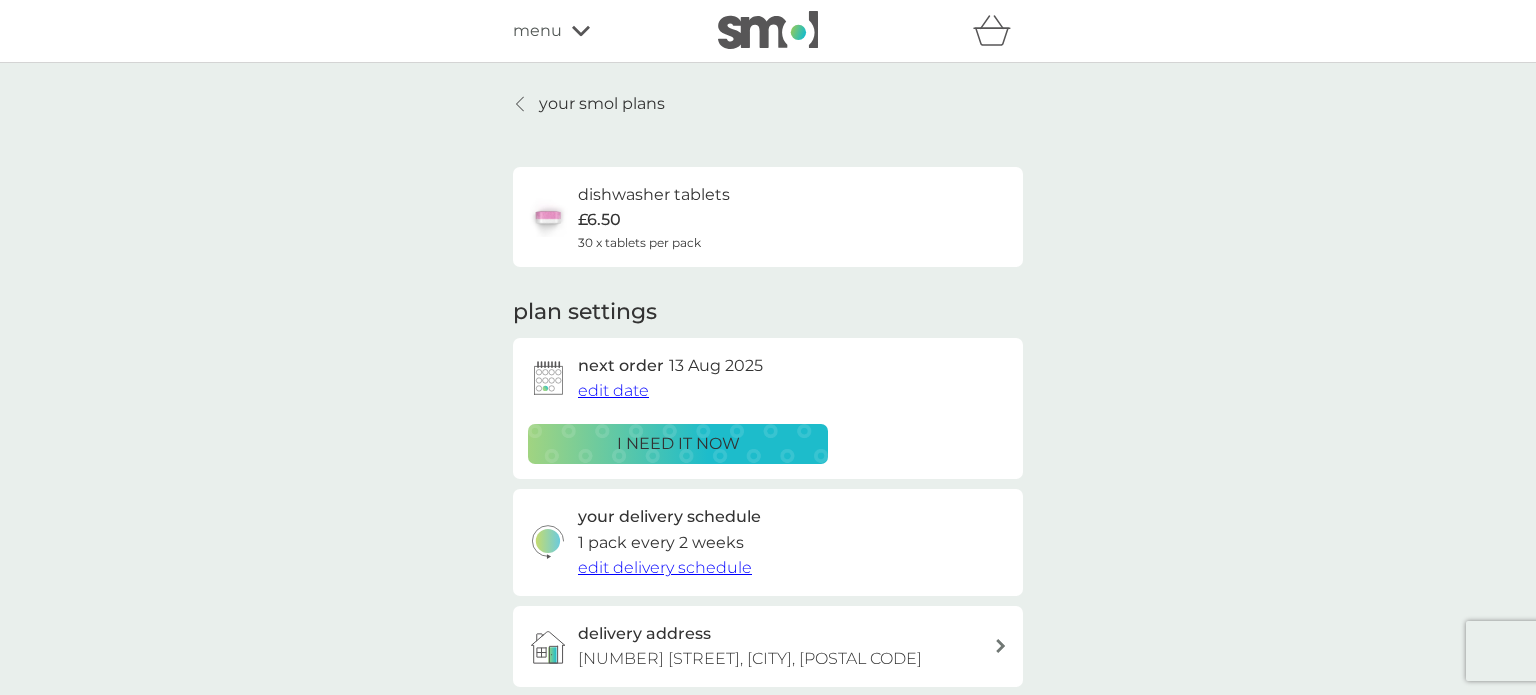 click on "edit date" at bounding box center (613, 390) 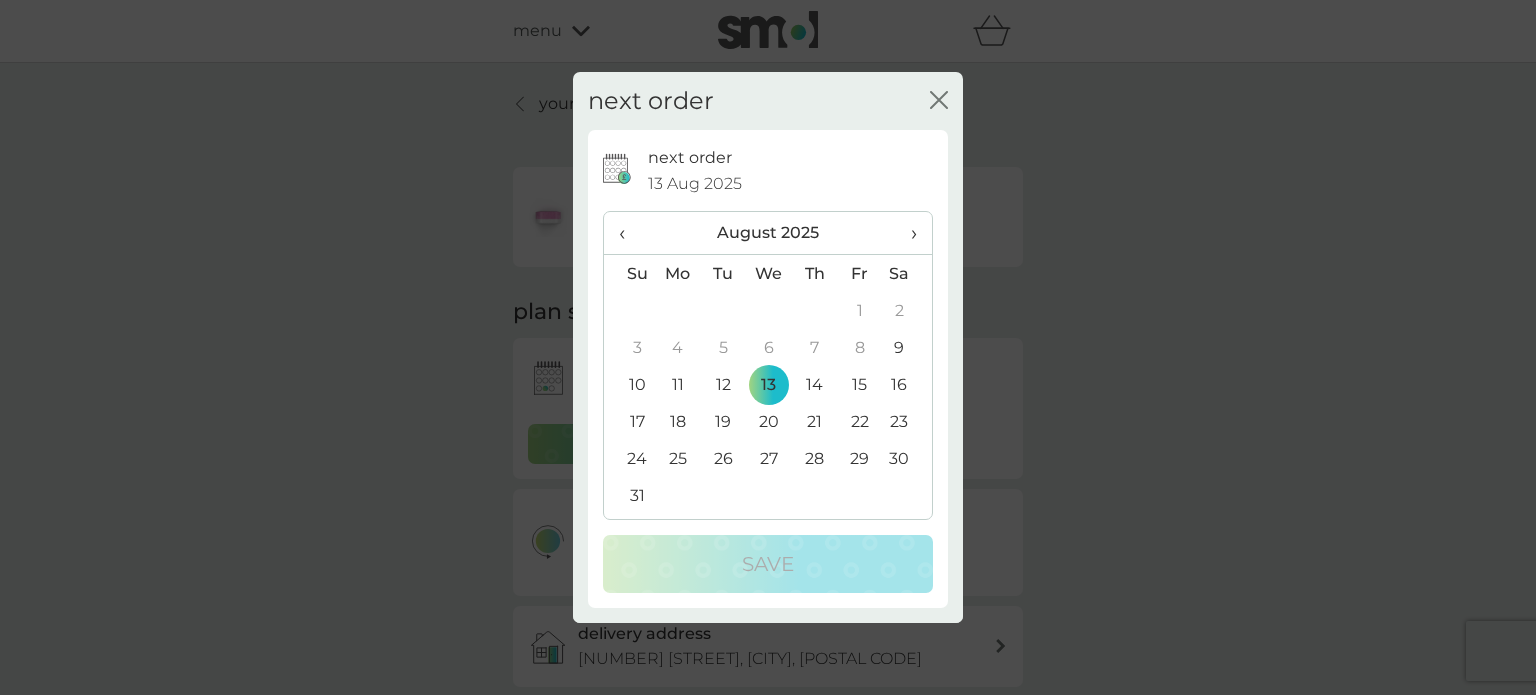 click on "11" at bounding box center (678, 384) 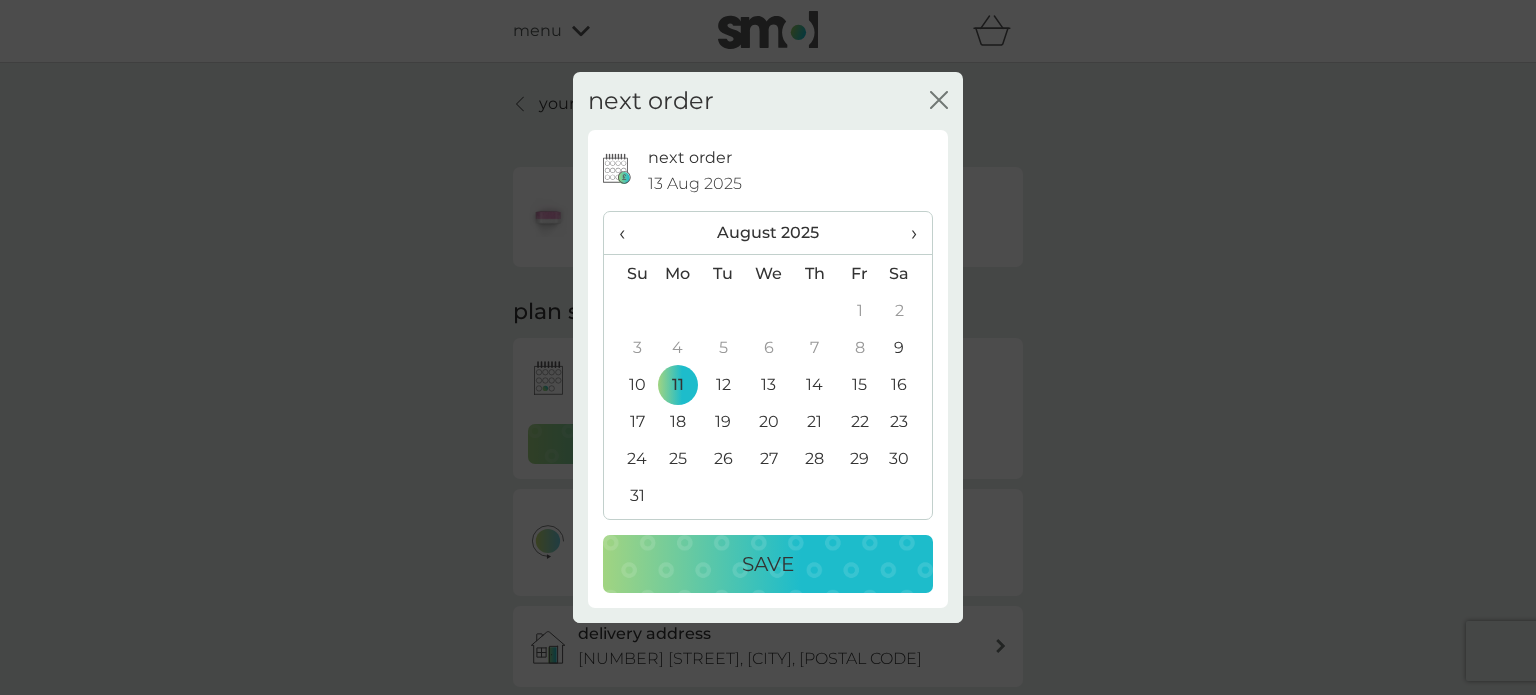 click on "Save" at bounding box center (768, 564) 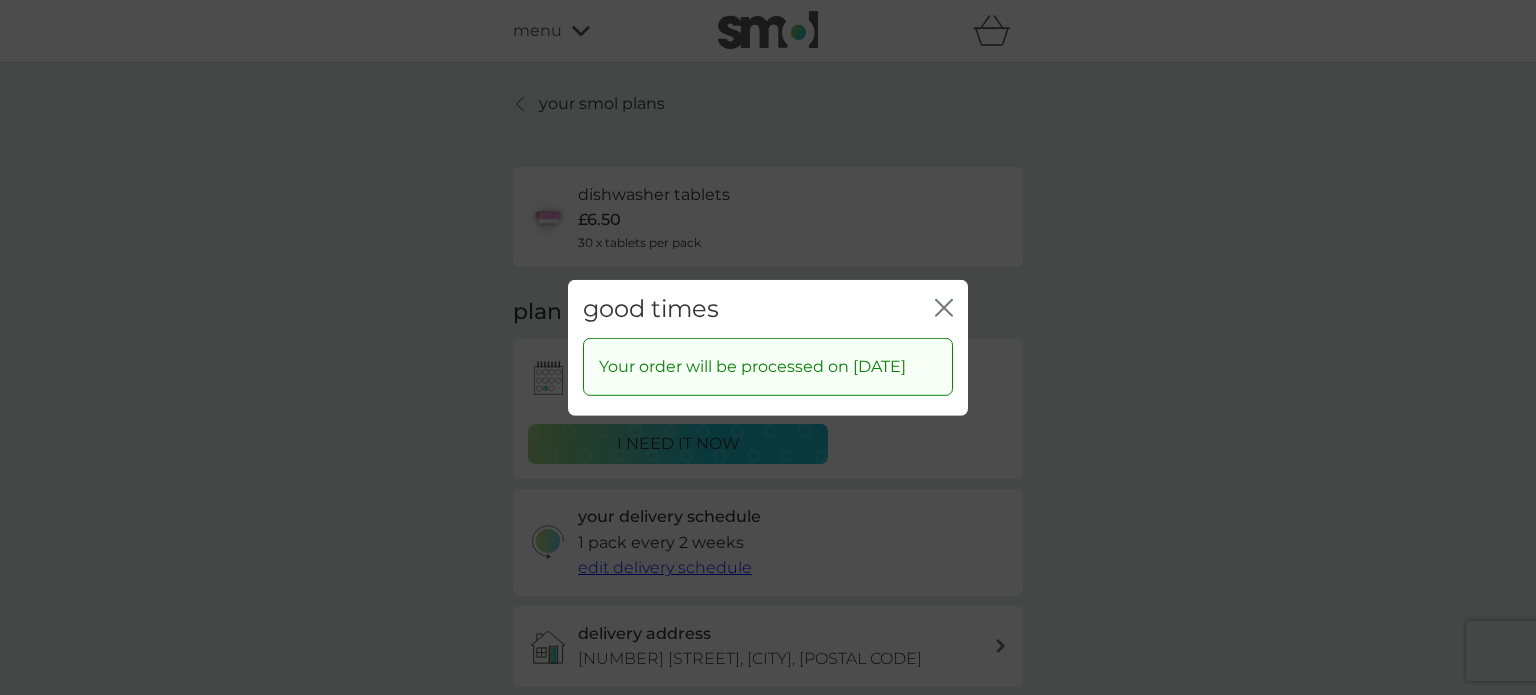 click 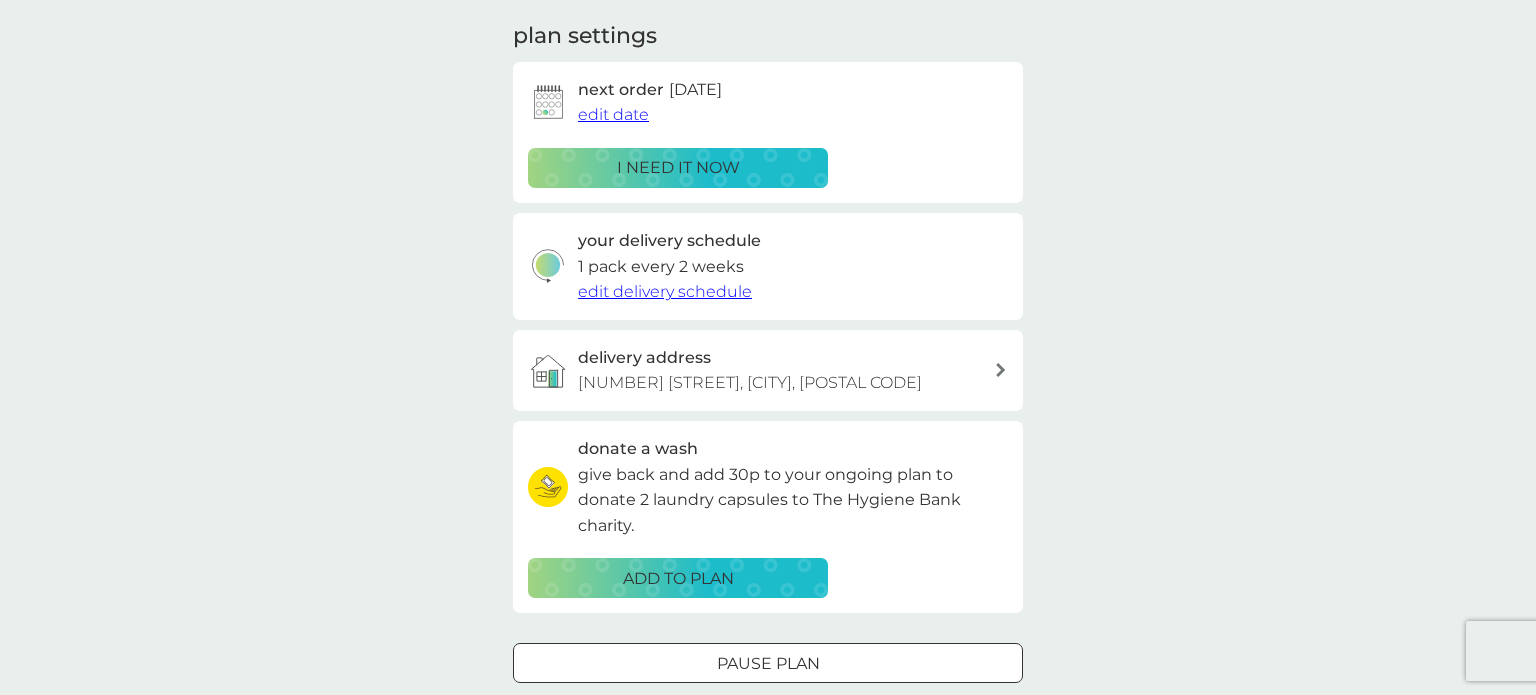 scroll, scrollTop: 295, scrollLeft: 0, axis: vertical 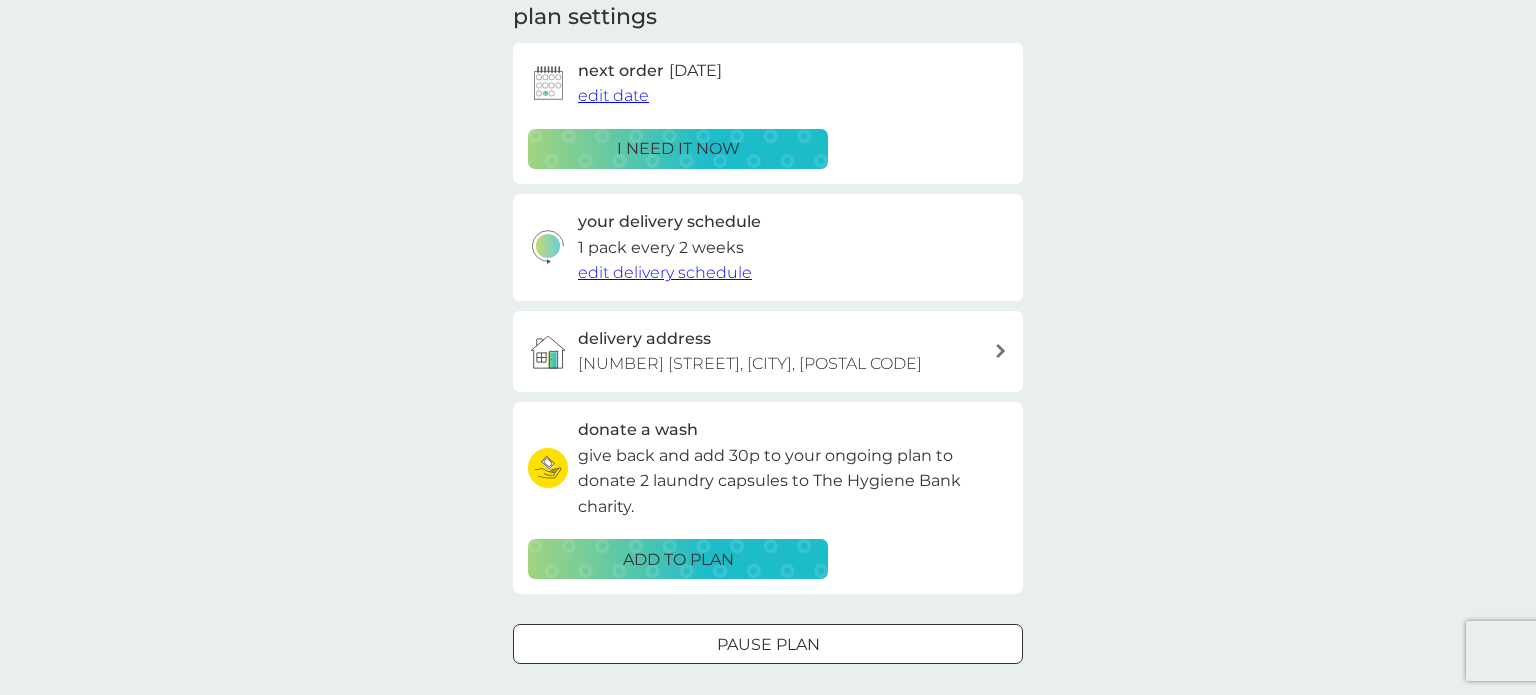 click on "edit delivery schedule" at bounding box center [665, 272] 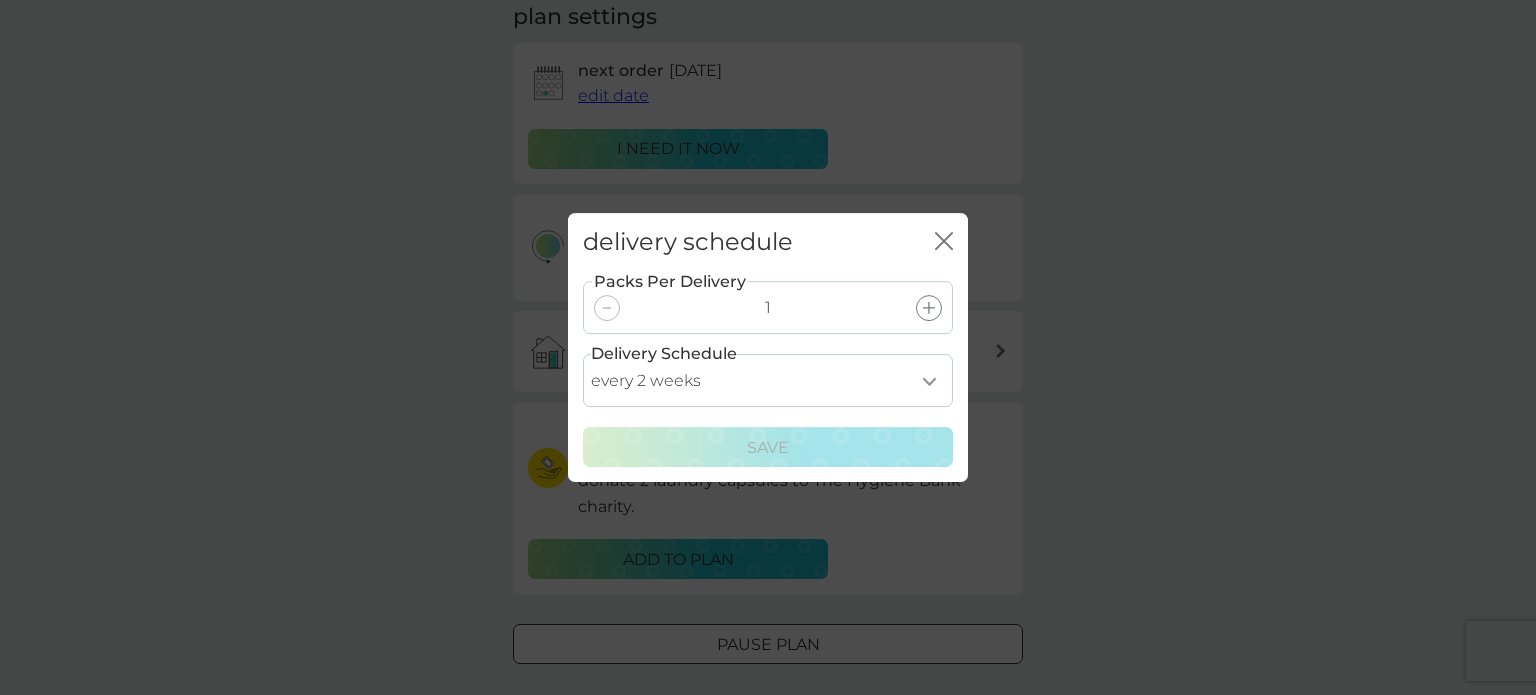 click 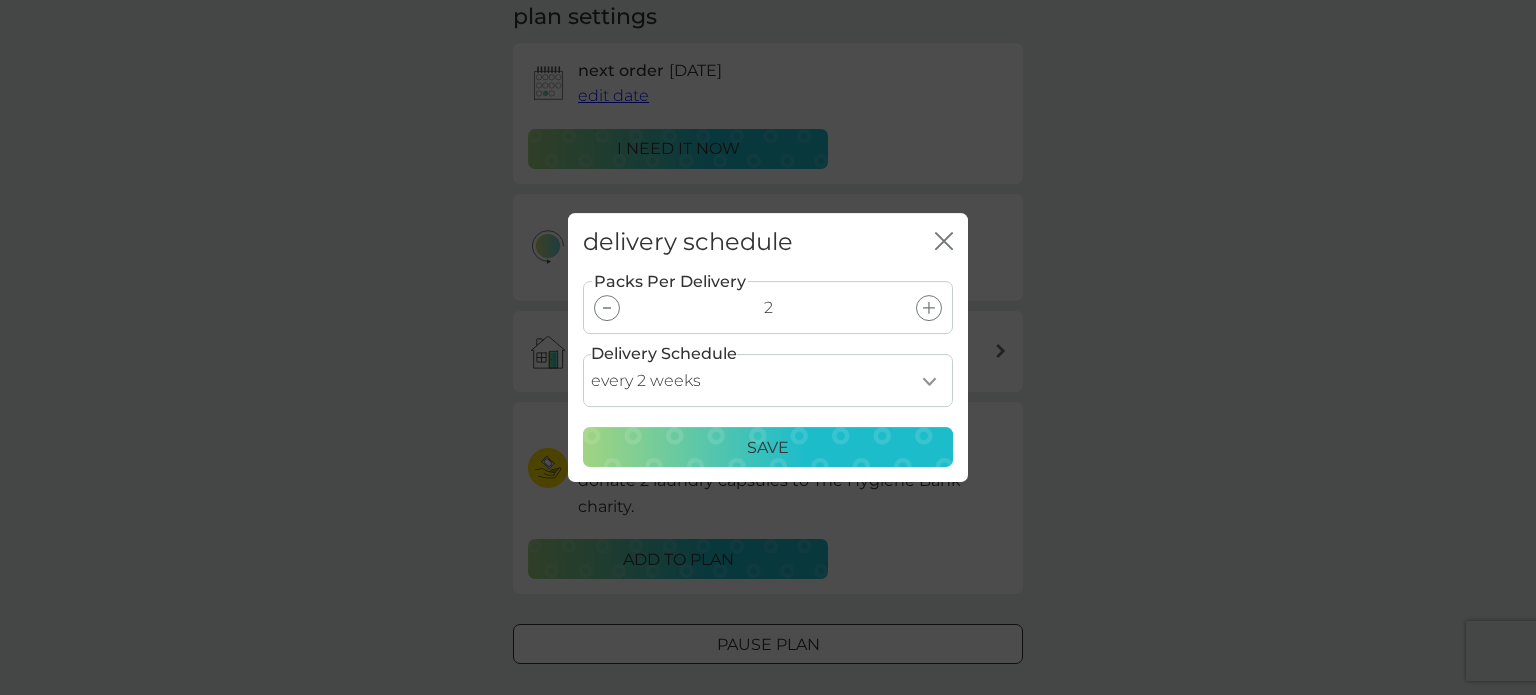 click on "every 1 week every 2 weeks every 3 weeks every 4 weeks every 5 weeks every 6 weeks every 7 weeks every 8 weeks every 9 weeks every 10 weeks every 11 weeks every 12 weeks every 13 weeks every 14 weeks every 15 weeks every 16 weeks every 17 weeks" at bounding box center (768, 380) 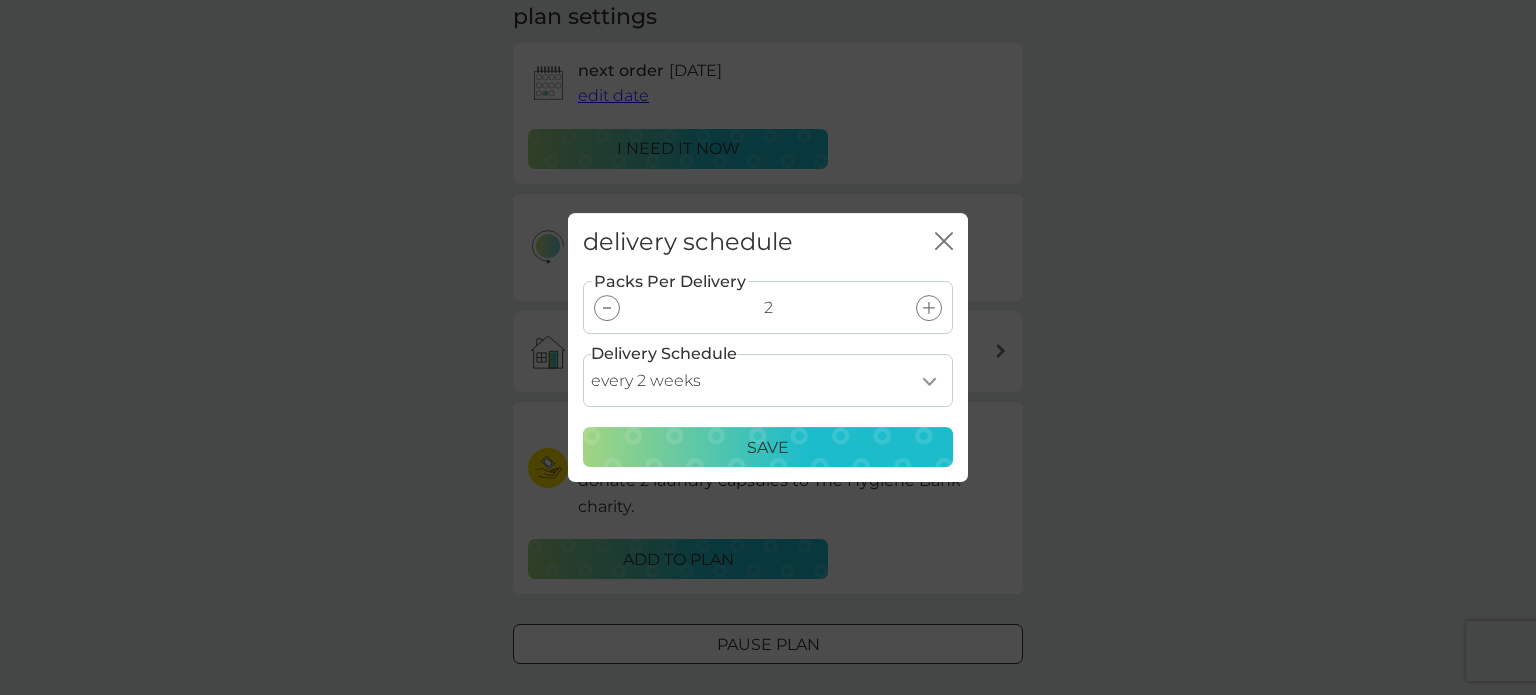 select on "21" 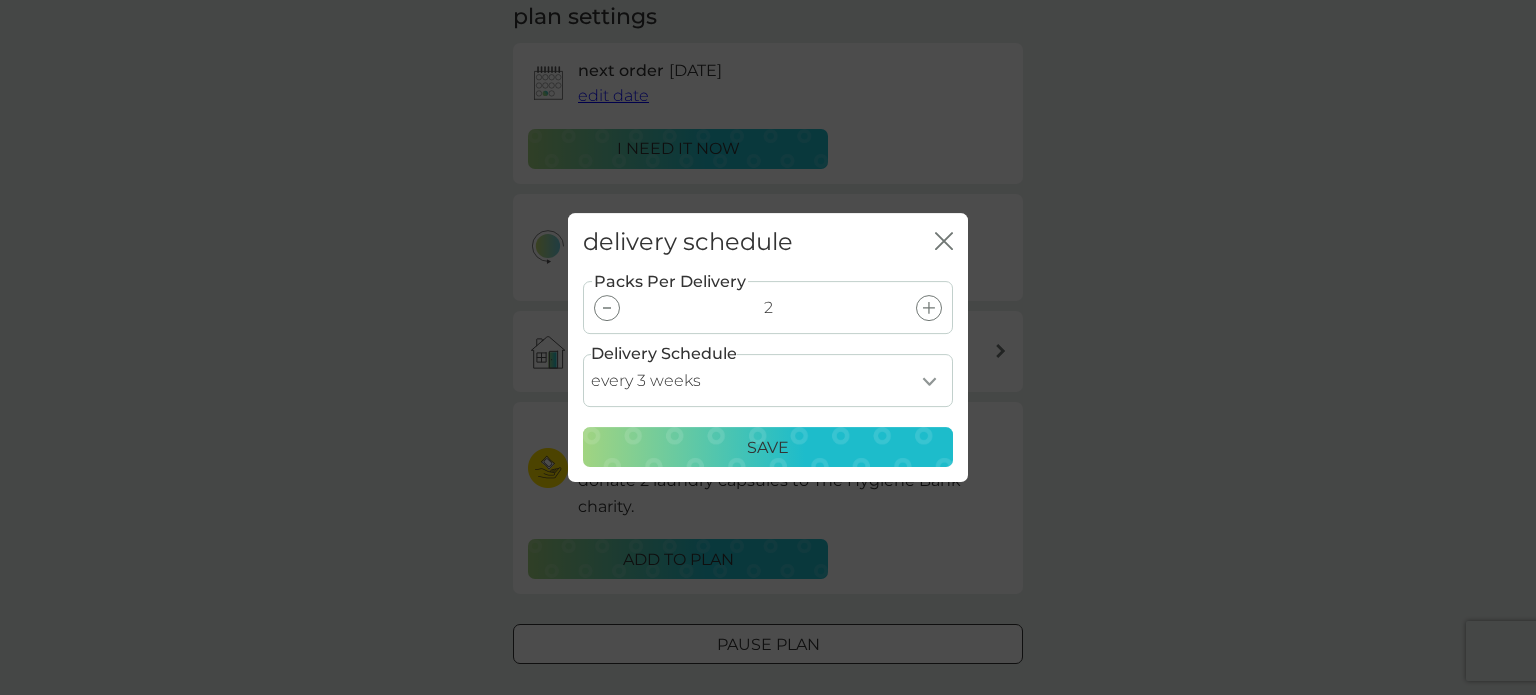 click on "every 1 week every 2 weeks every 3 weeks every 4 weeks every 5 weeks every 6 weeks every 7 weeks every 8 weeks every 9 weeks every 10 weeks every 11 weeks every 12 weeks every 13 weeks every 14 weeks every 15 weeks every 16 weeks every 17 weeks" at bounding box center [768, 380] 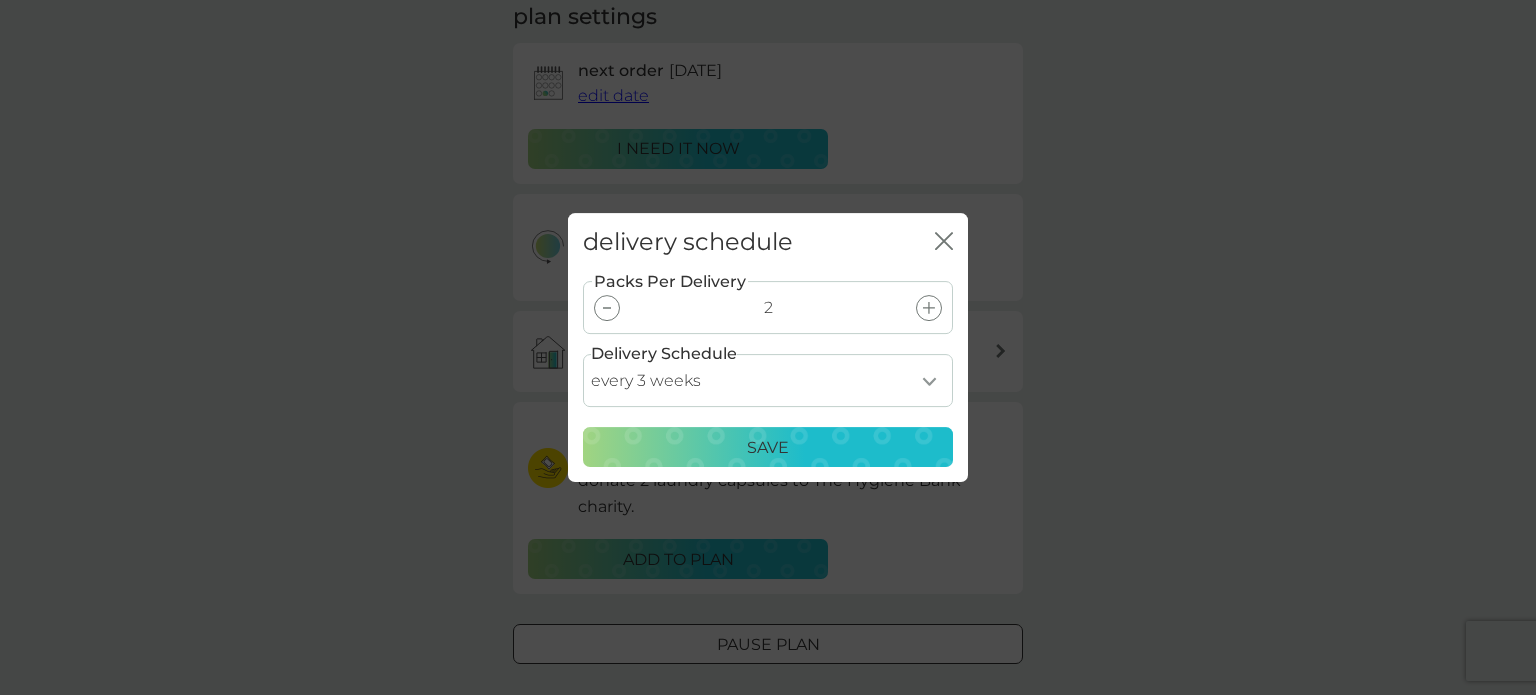 click on "Save" at bounding box center [768, 448] 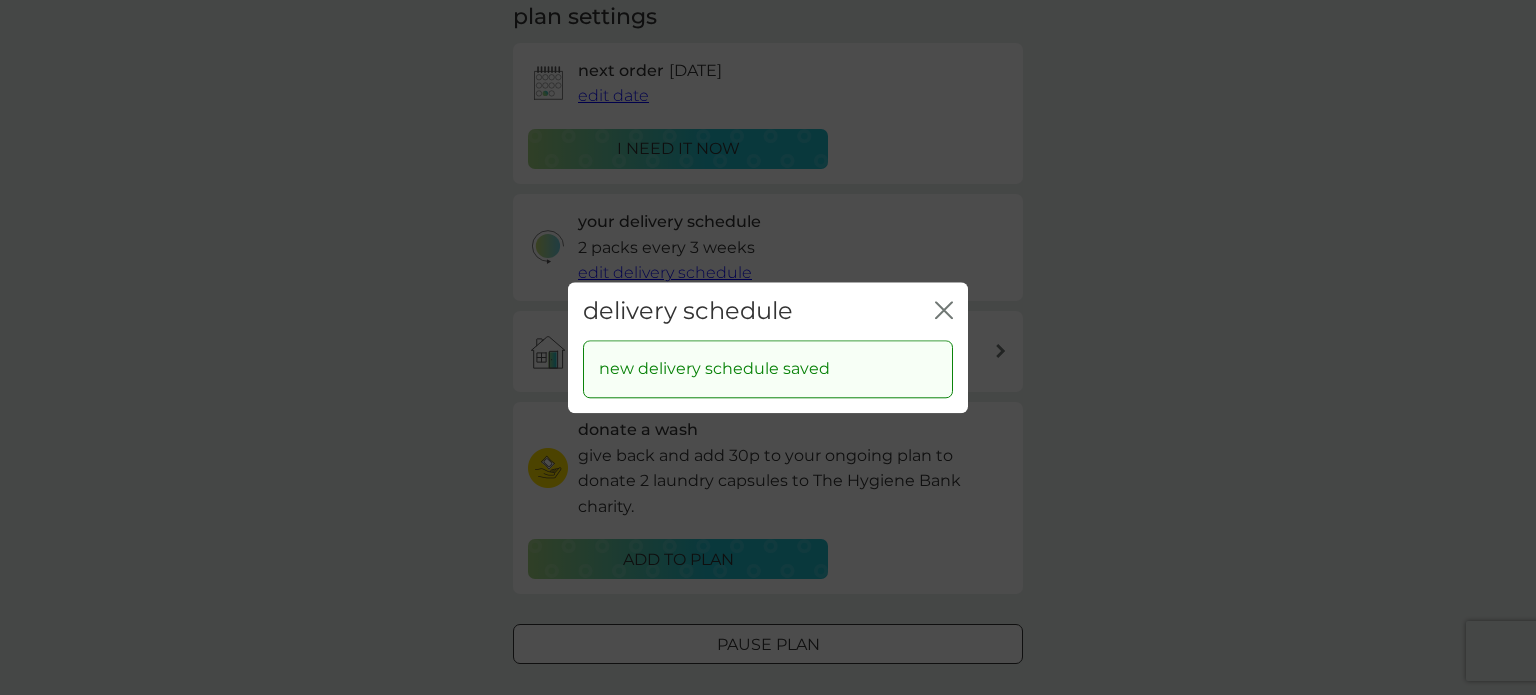 click on "close" 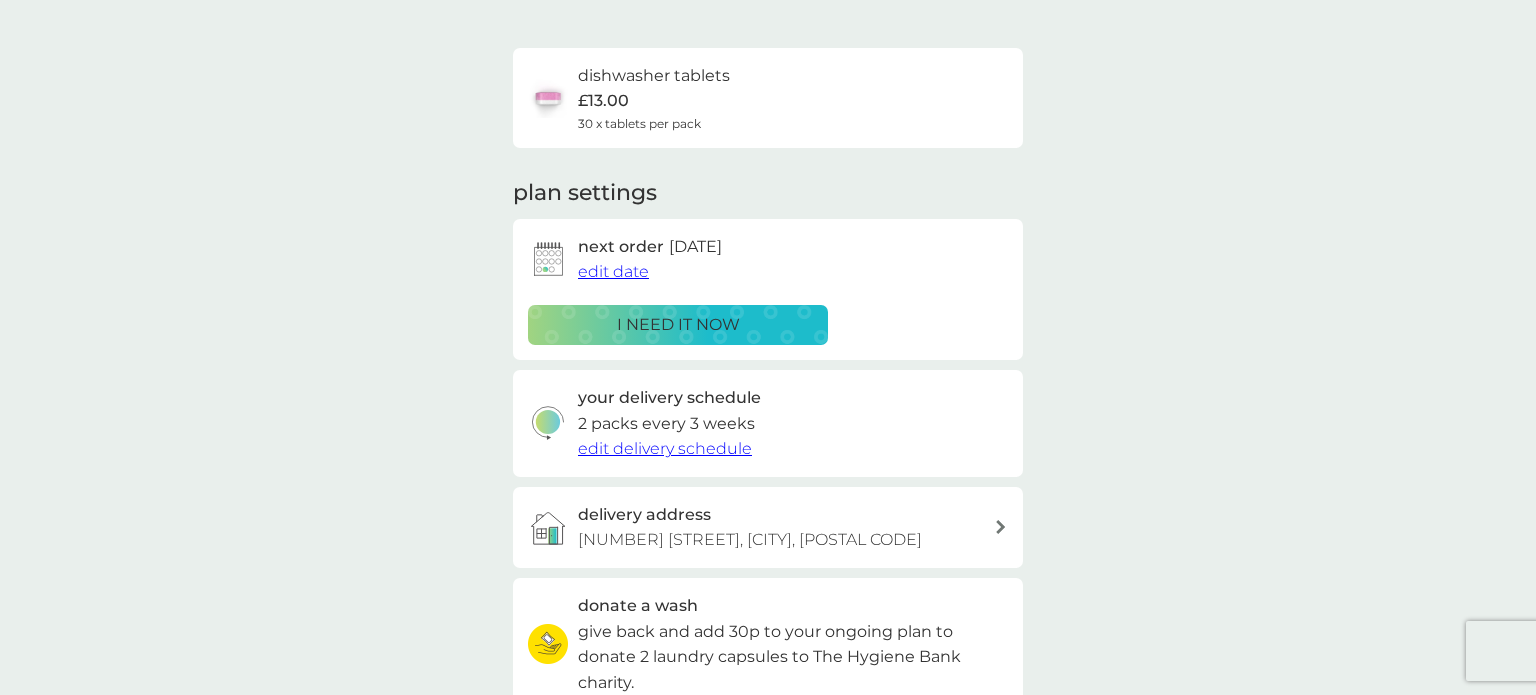 scroll, scrollTop: 0, scrollLeft: 0, axis: both 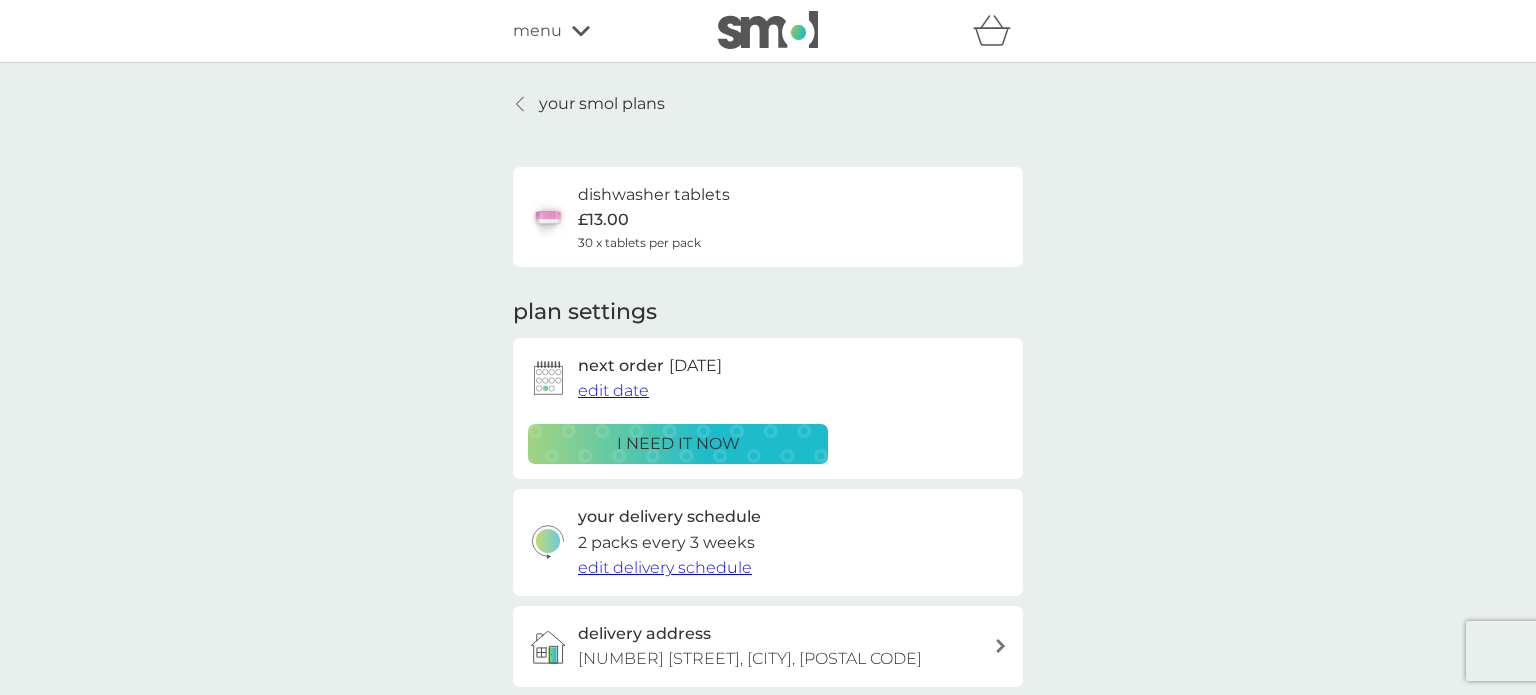 click on "menu" at bounding box center [537, 31] 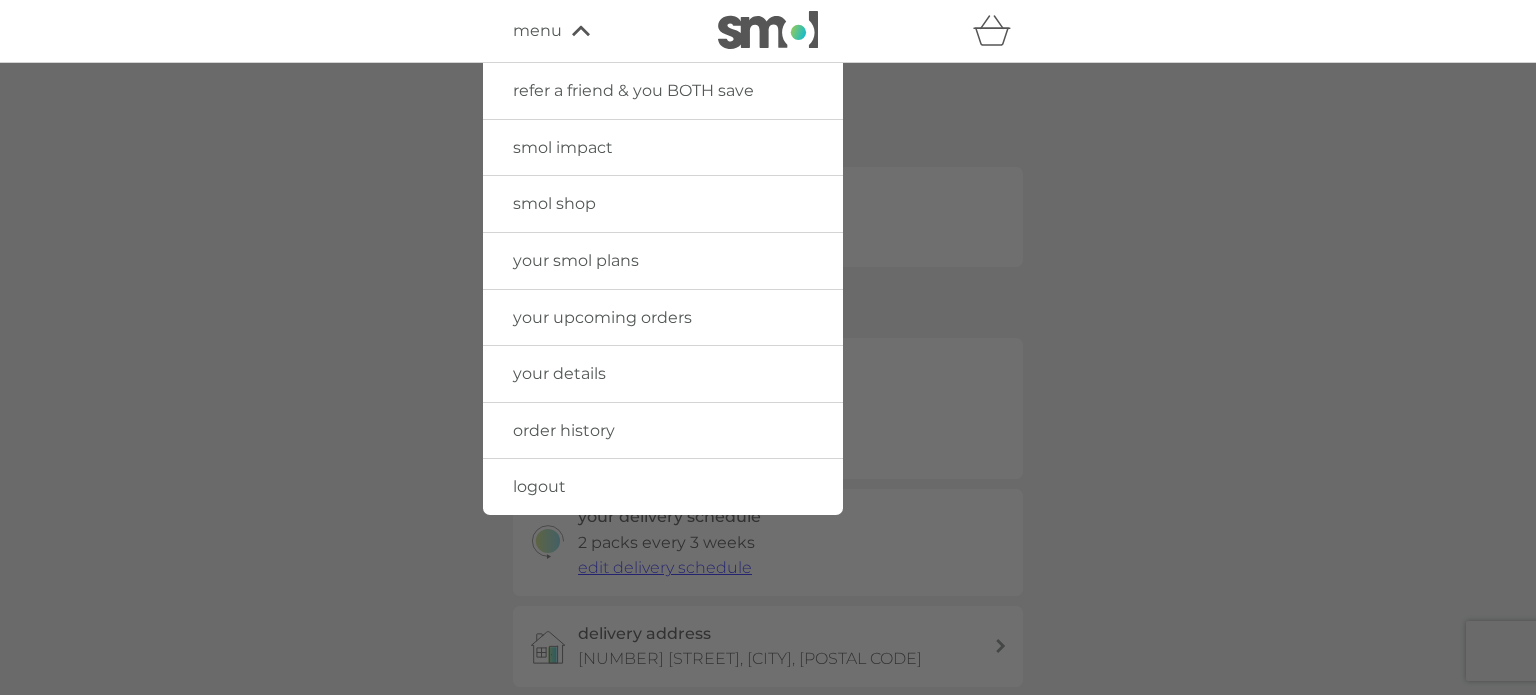 click on "your smol plans" at bounding box center [576, 260] 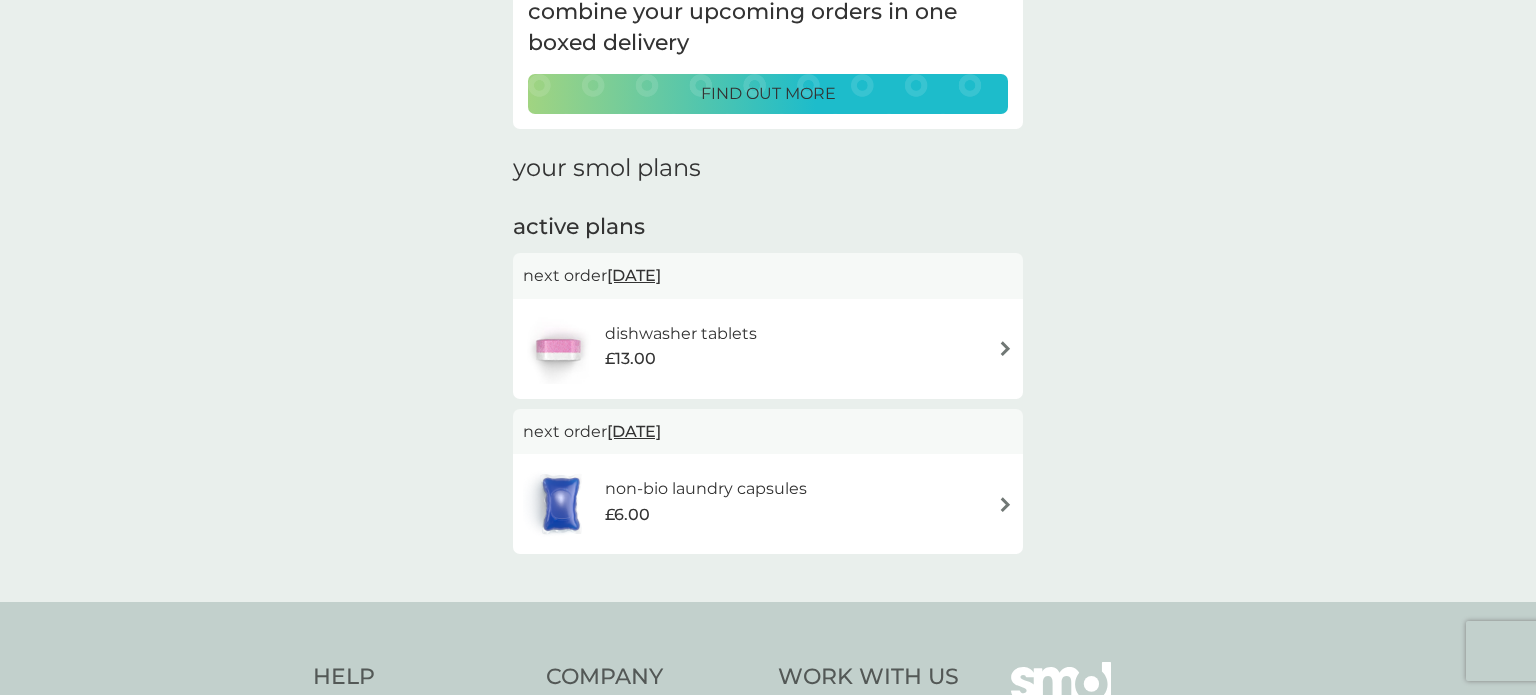 scroll, scrollTop: 179, scrollLeft: 0, axis: vertical 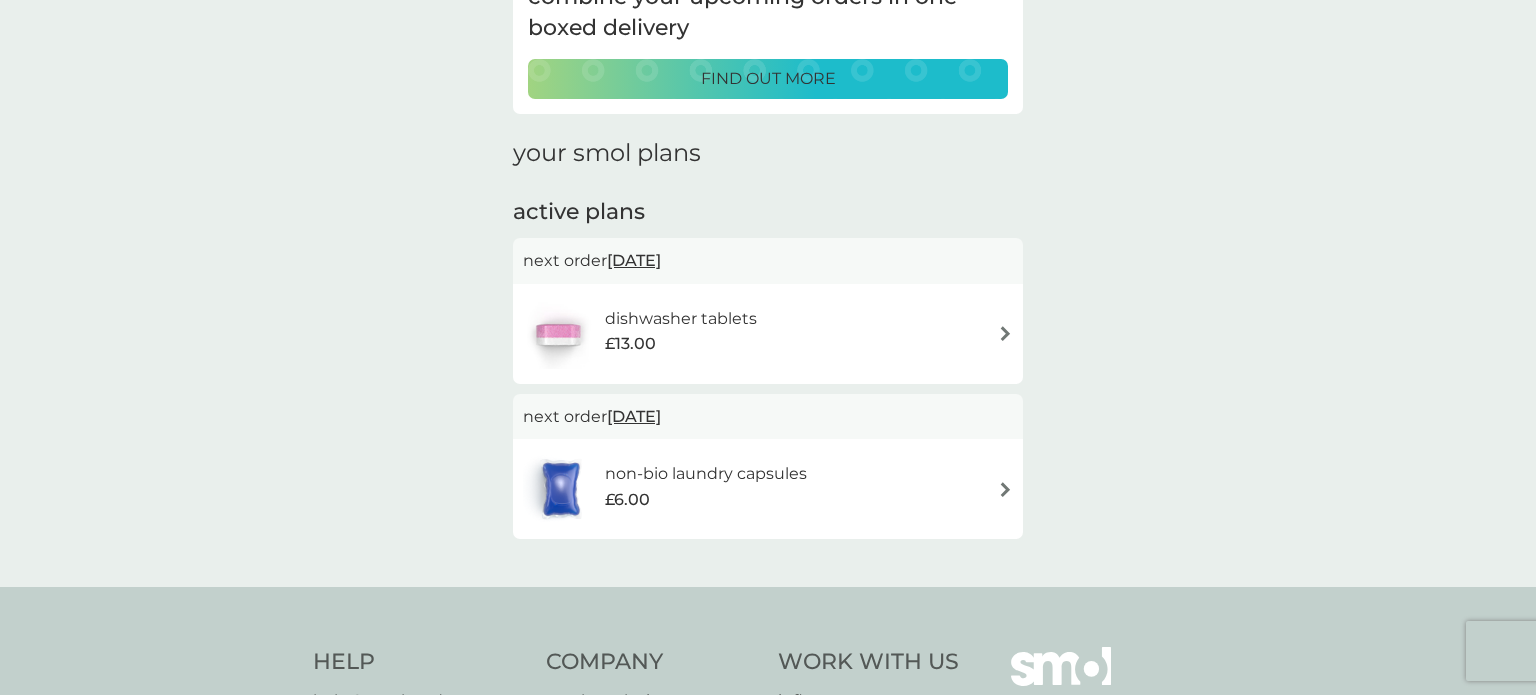 click on "non-bio laundry capsules" at bounding box center [706, 474] 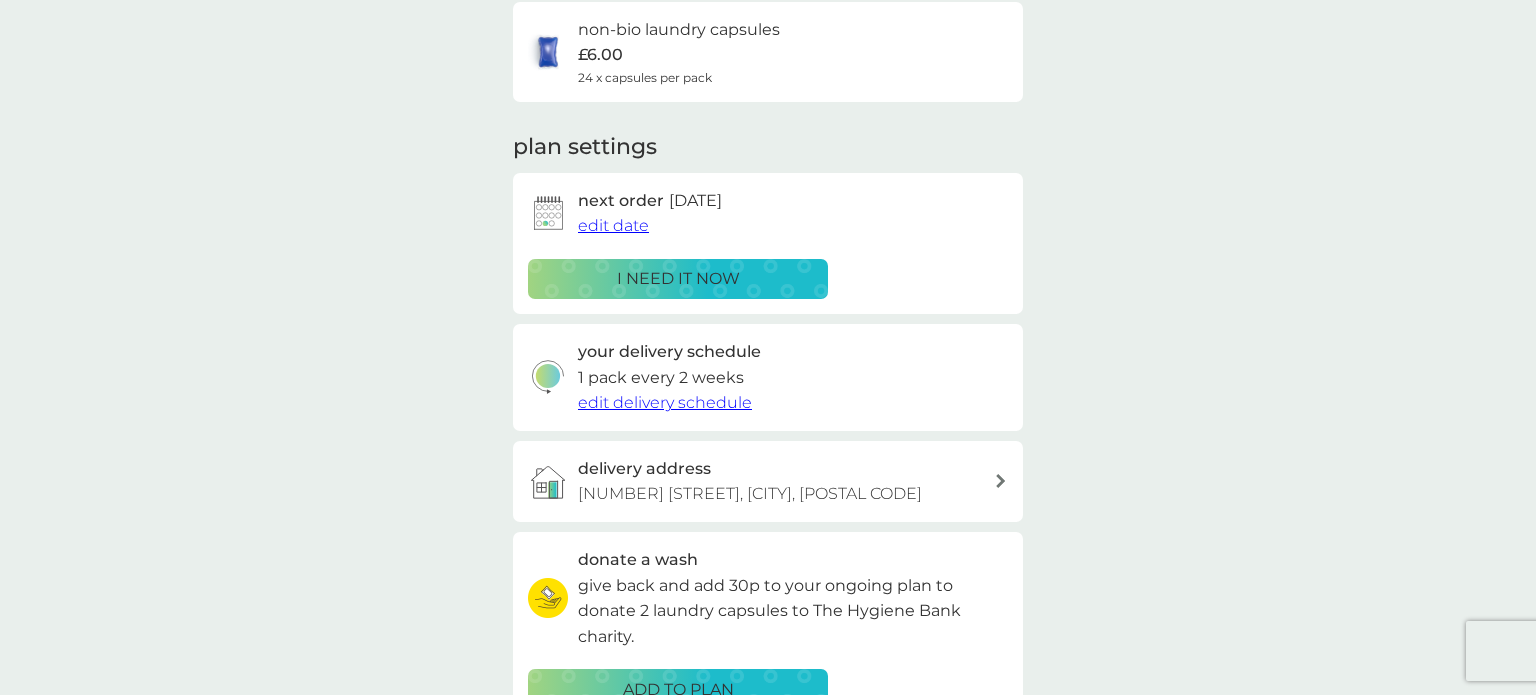scroll, scrollTop: 188, scrollLeft: 0, axis: vertical 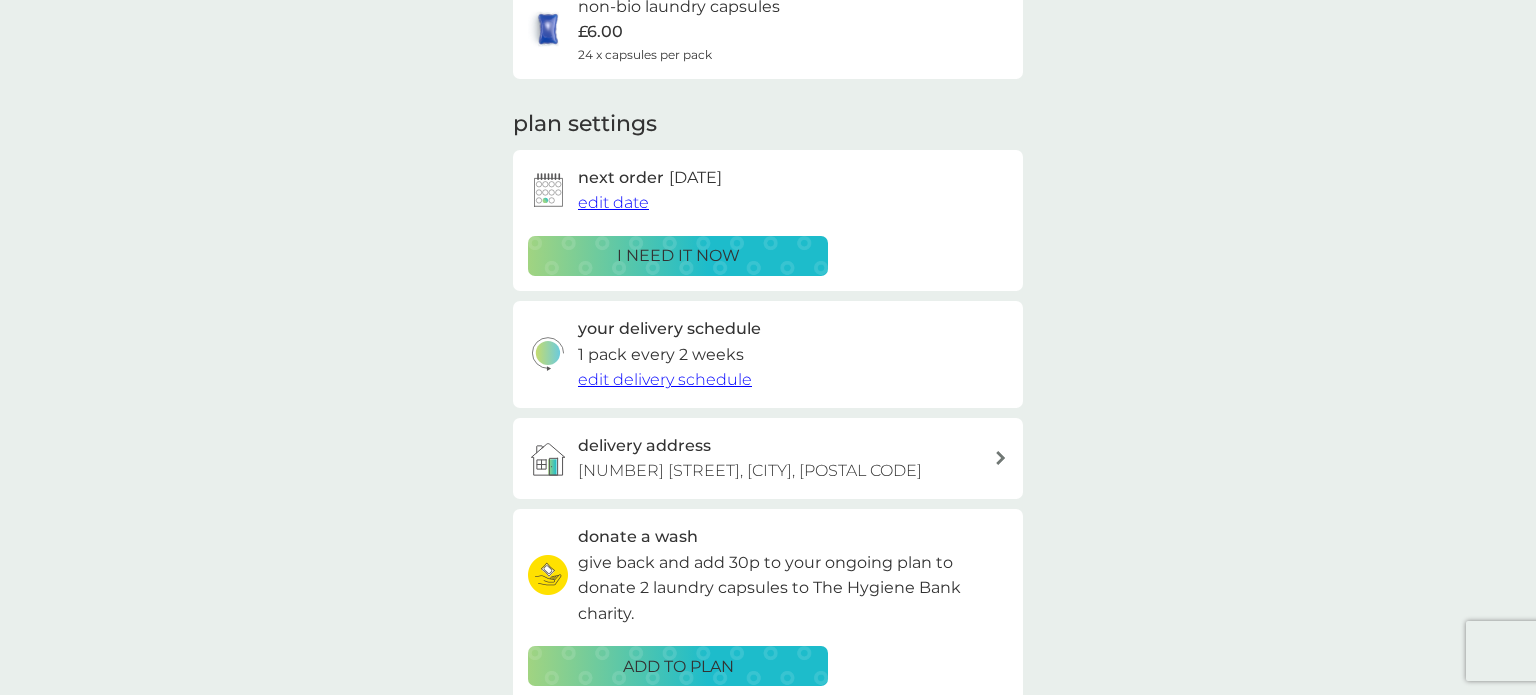 click on "edit delivery schedule" at bounding box center [665, 379] 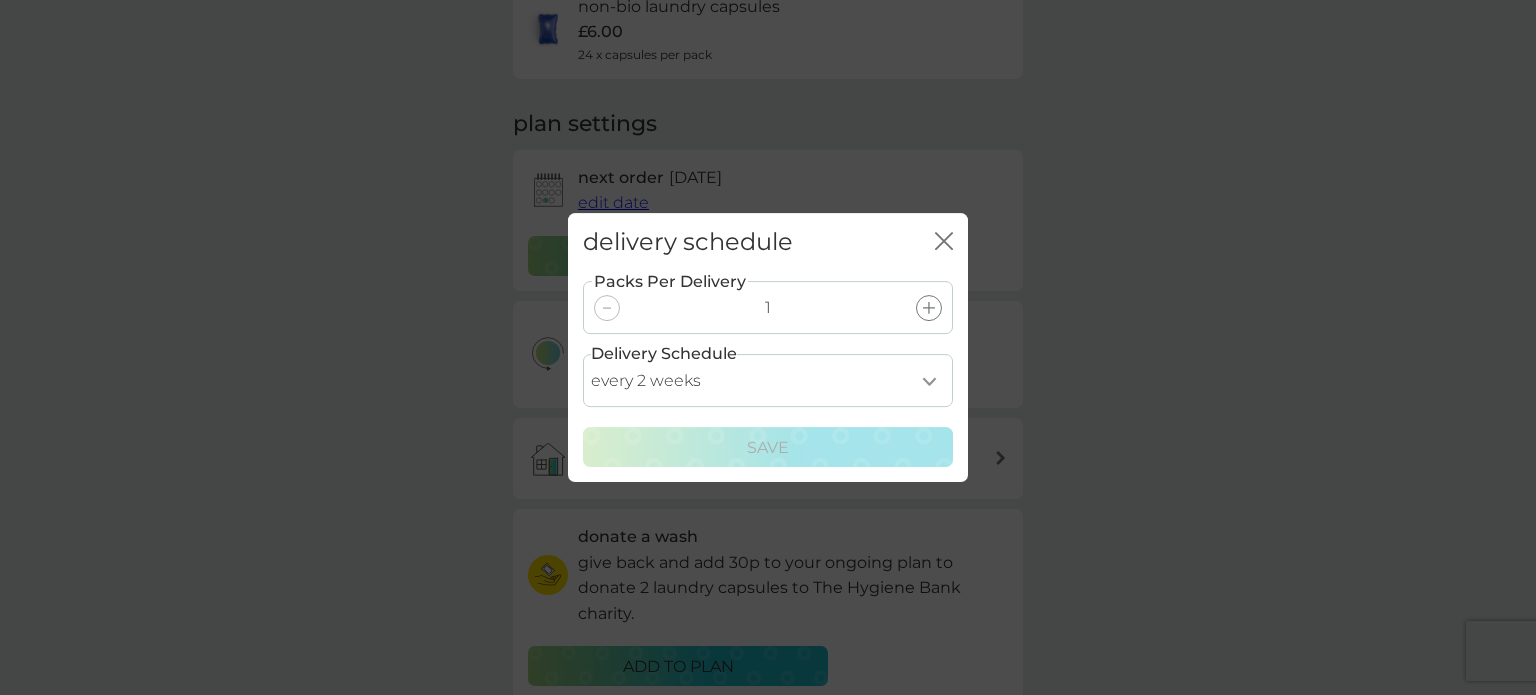 click 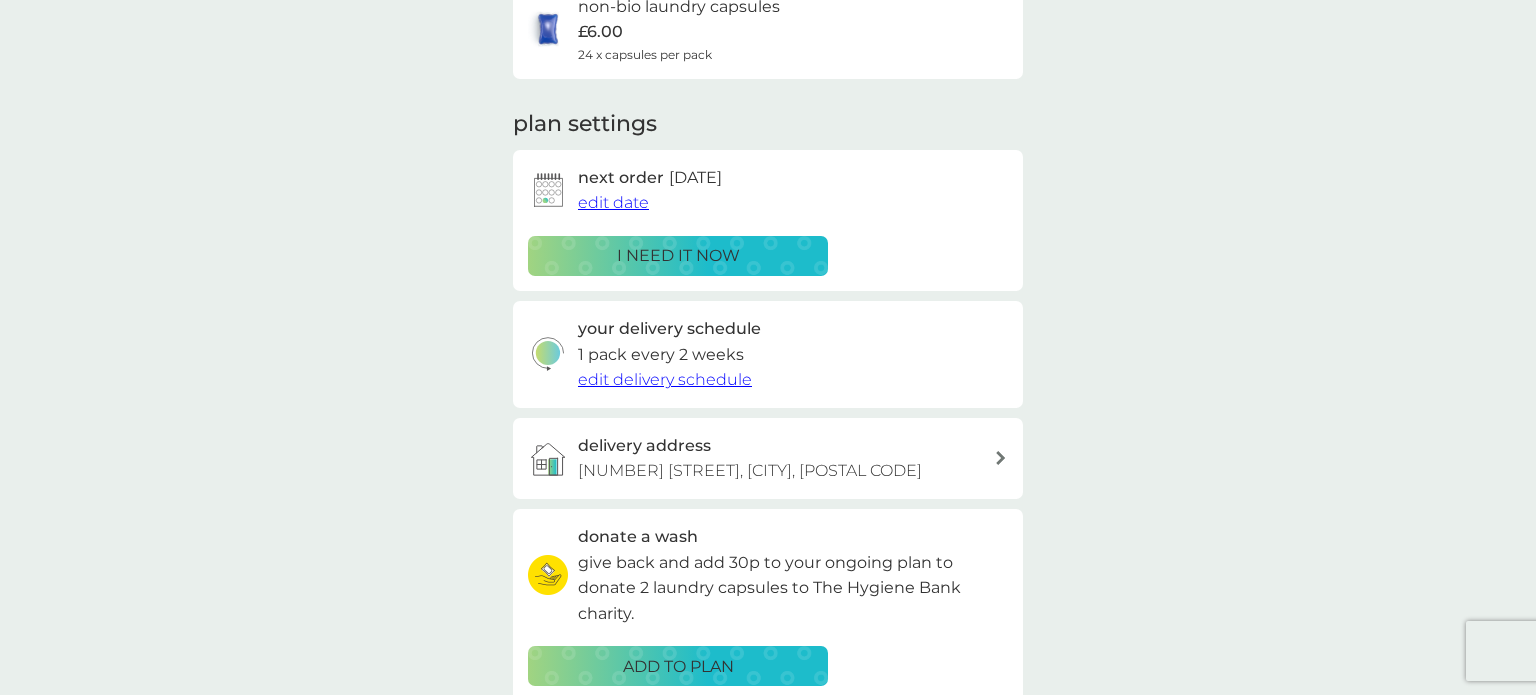 click on "edit date" at bounding box center (613, 202) 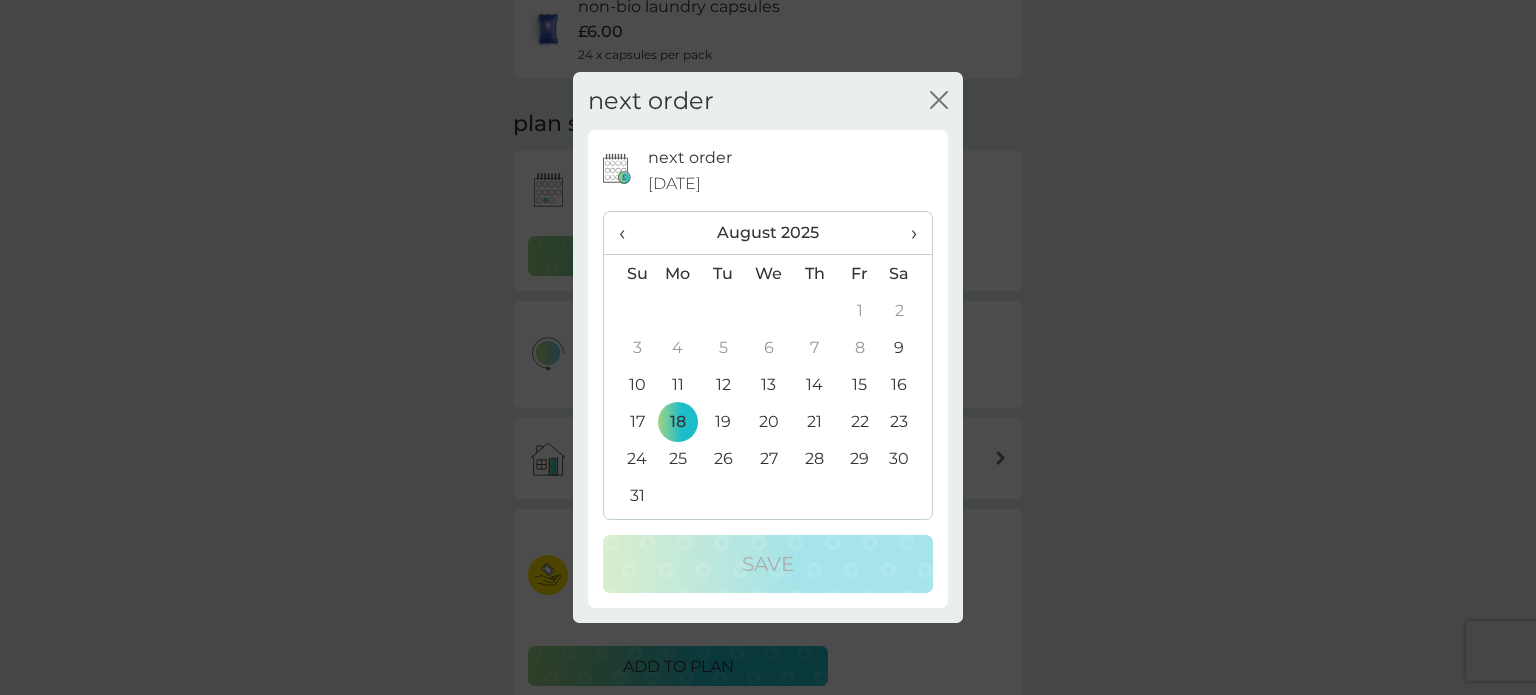 click on "31" at bounding box center [629, 495] 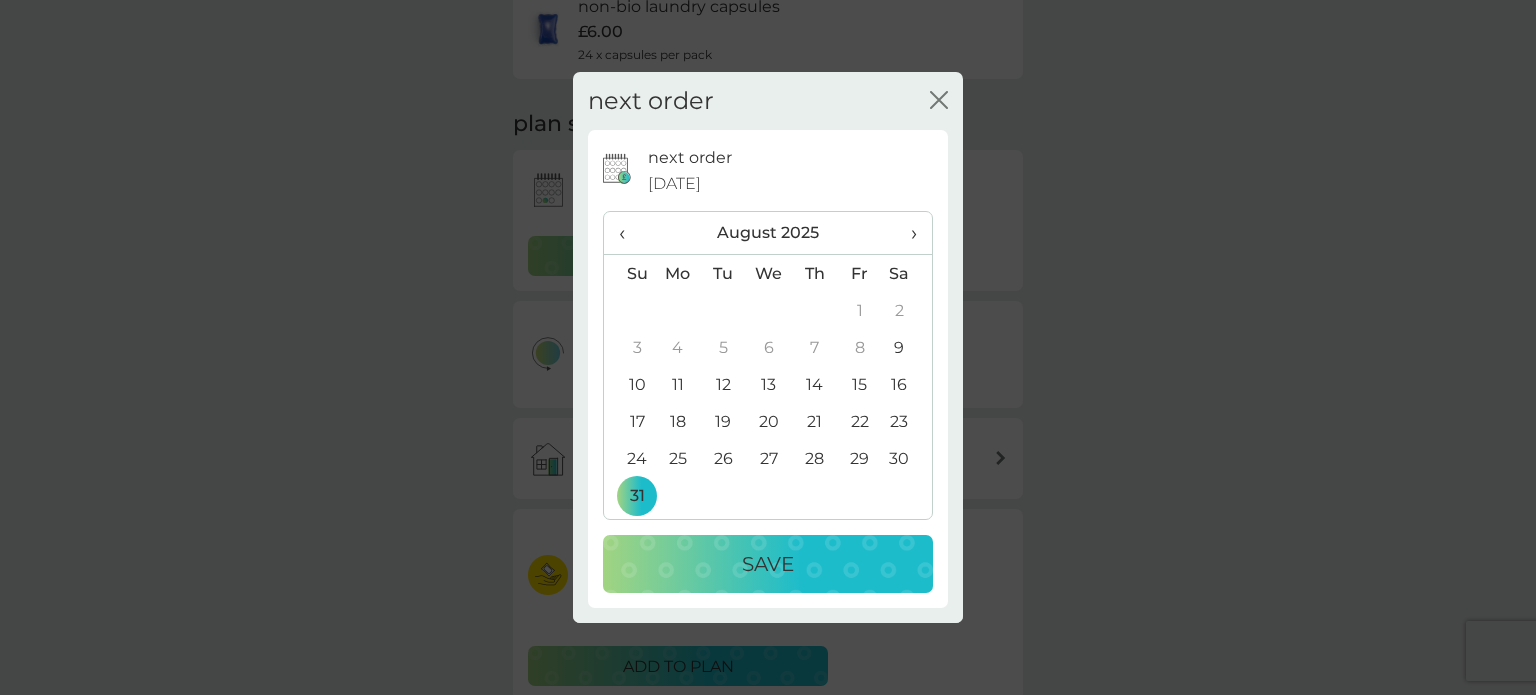 click on "Save" at bounding box center [768, 564] 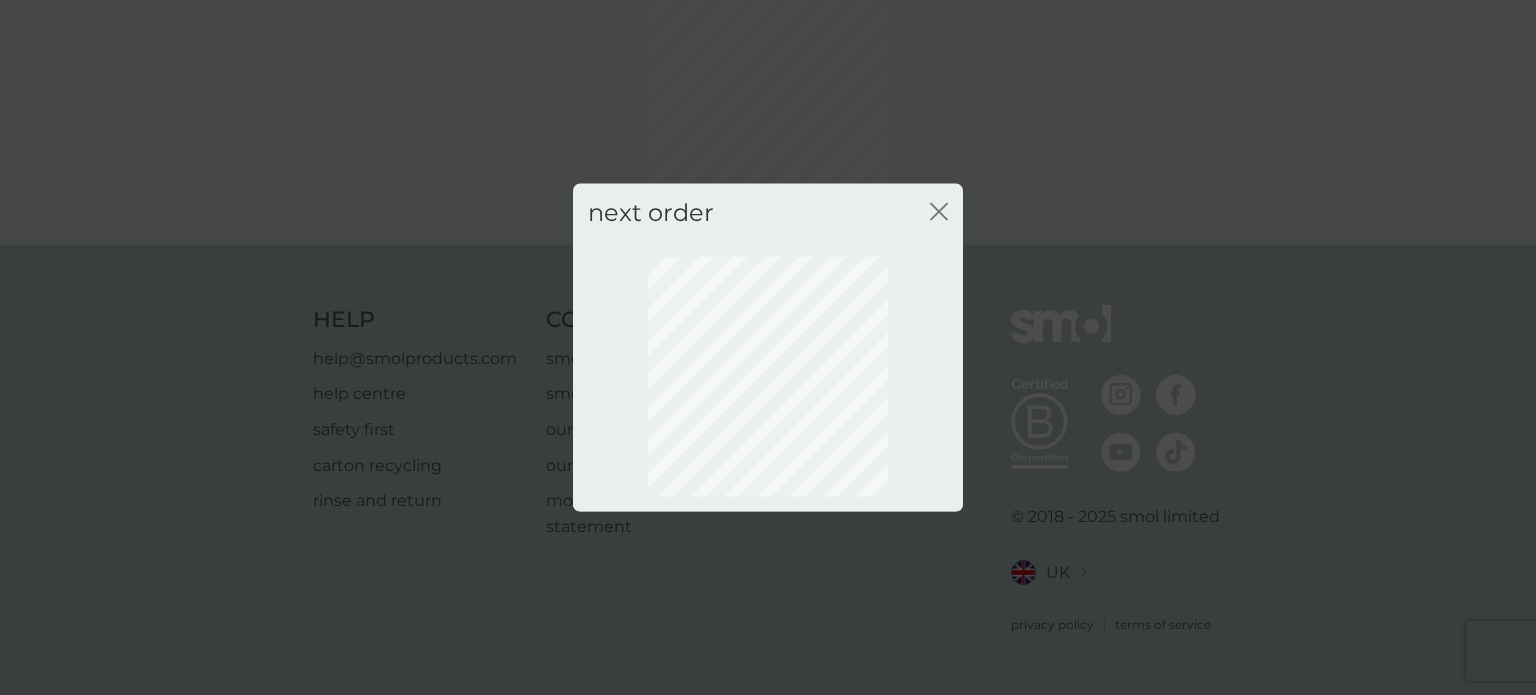 scroll, scrollTop: 145, scrollLeft: 0, axis: vertical 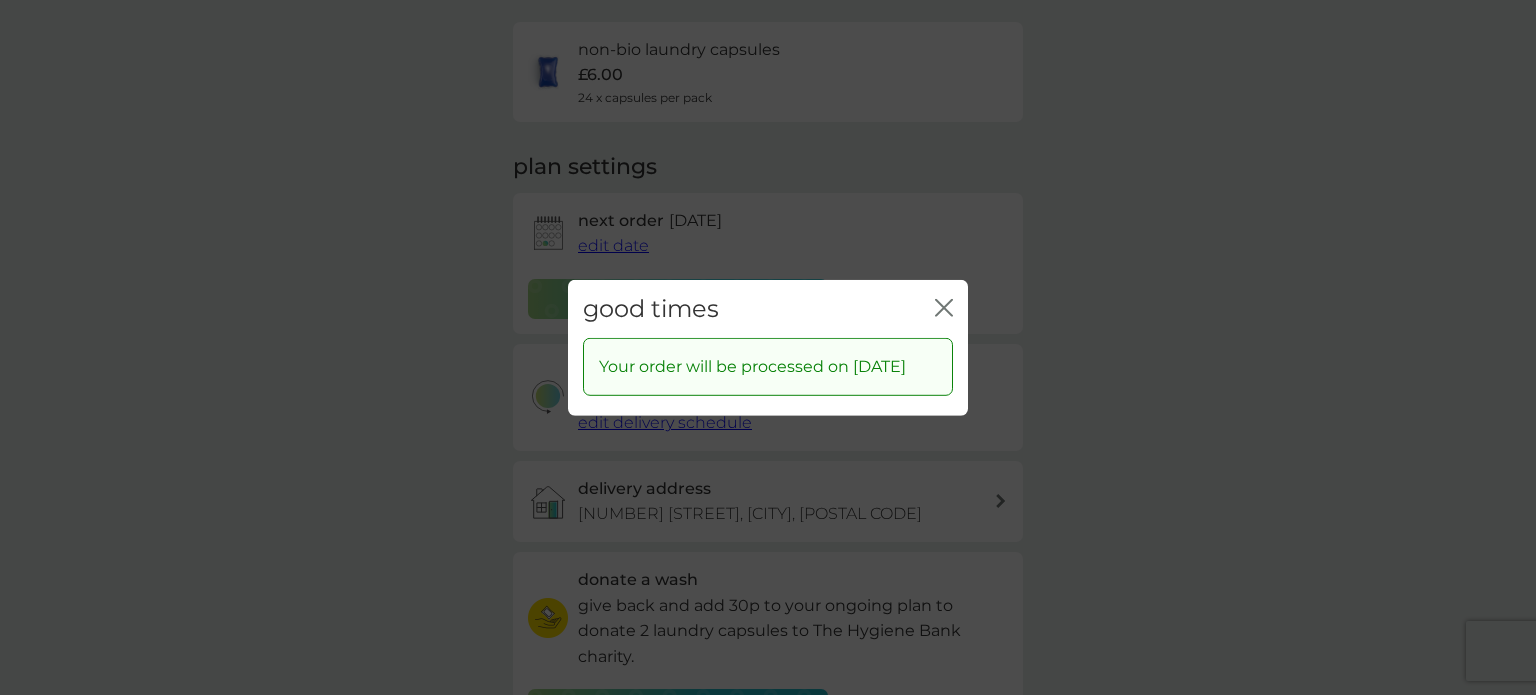 click 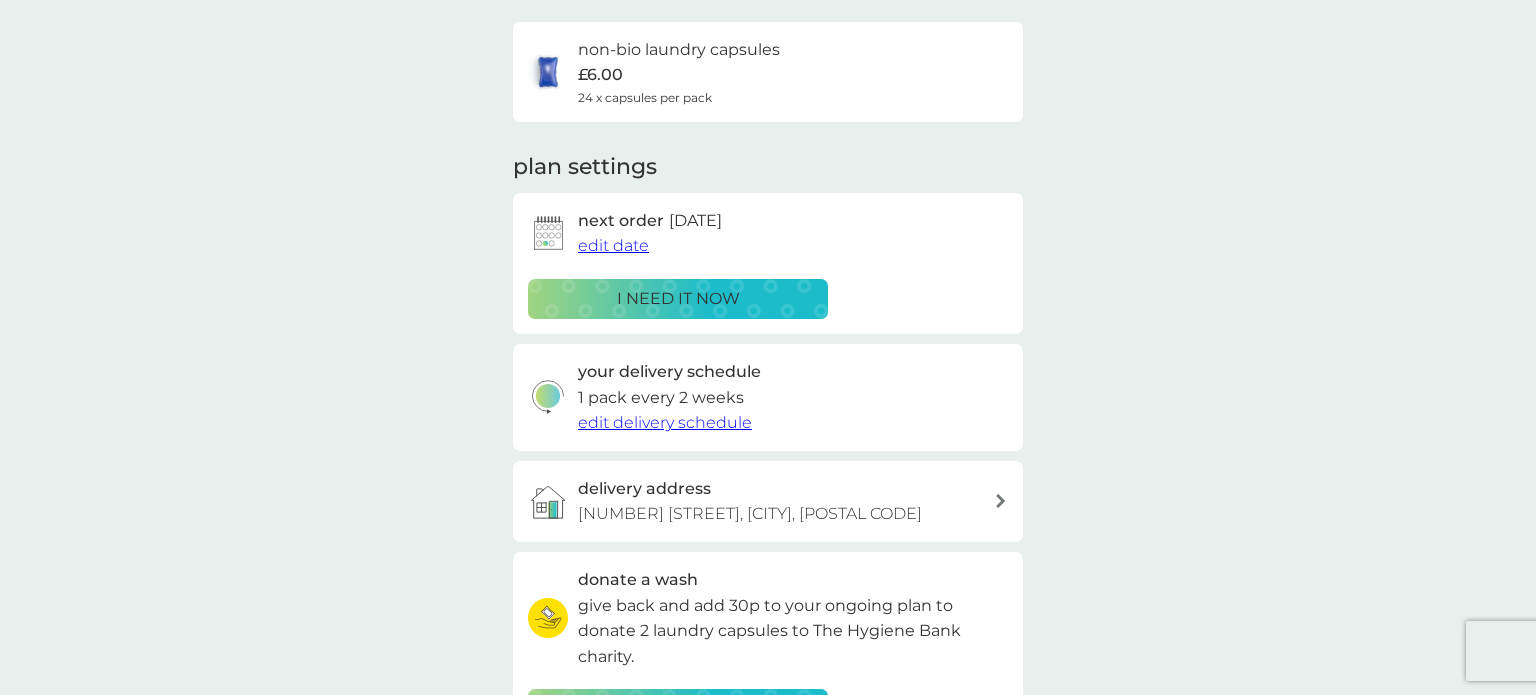 click on "edit delivery schedule" at bounding box center (665, 422) 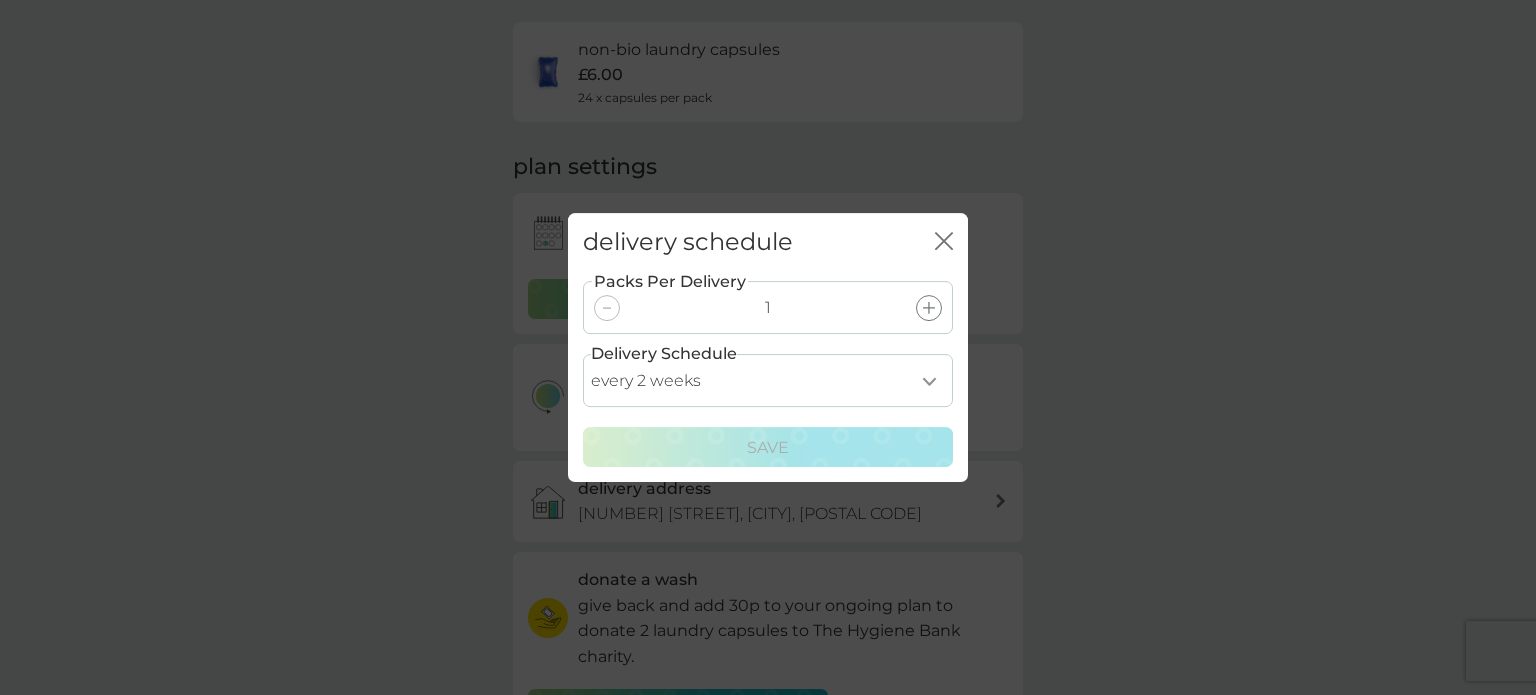 click on "every 1 week every 2 weeks every 3 weeks every 4 weeks every 5 weeks every 6 weeks every 7 weeks every 8 weeks every 9 weeks every 10 weeks every 11 weeks every 12 weeks every 13 weeks every 14 weeks every 15 weeks every 16 weeks every 17 weeks" at bounding box center (768, 380) 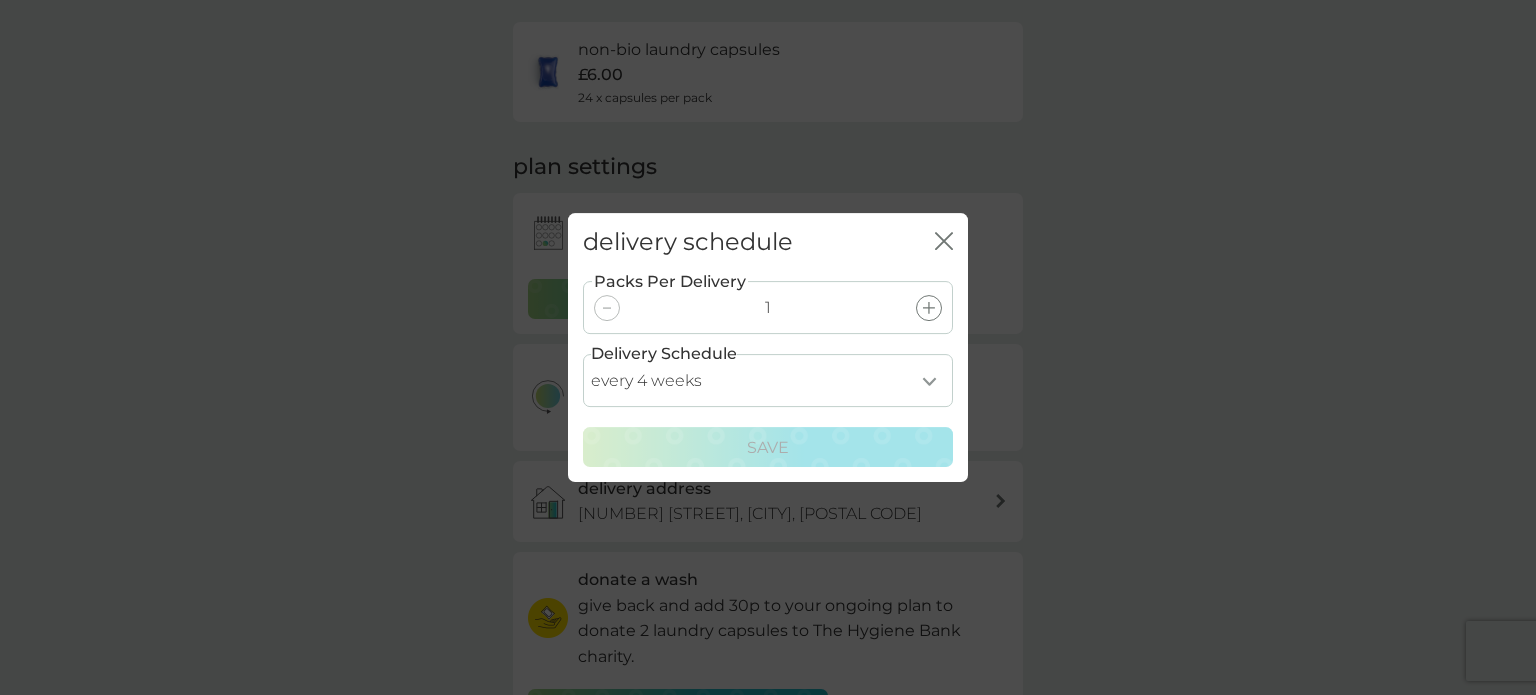 click on "every 1 week every 2 weeks every 3 weeks every 4 weeks every 5 weeks every 6 weeks every 7 weeks every 8 weeks every 9 weeks every 10 weeks every 11 weeks every 12 weeks every 13 weeks every 14 weeks every 15 weeks every 16 weeks every 17 weeks" at bounding box center [768, 380] 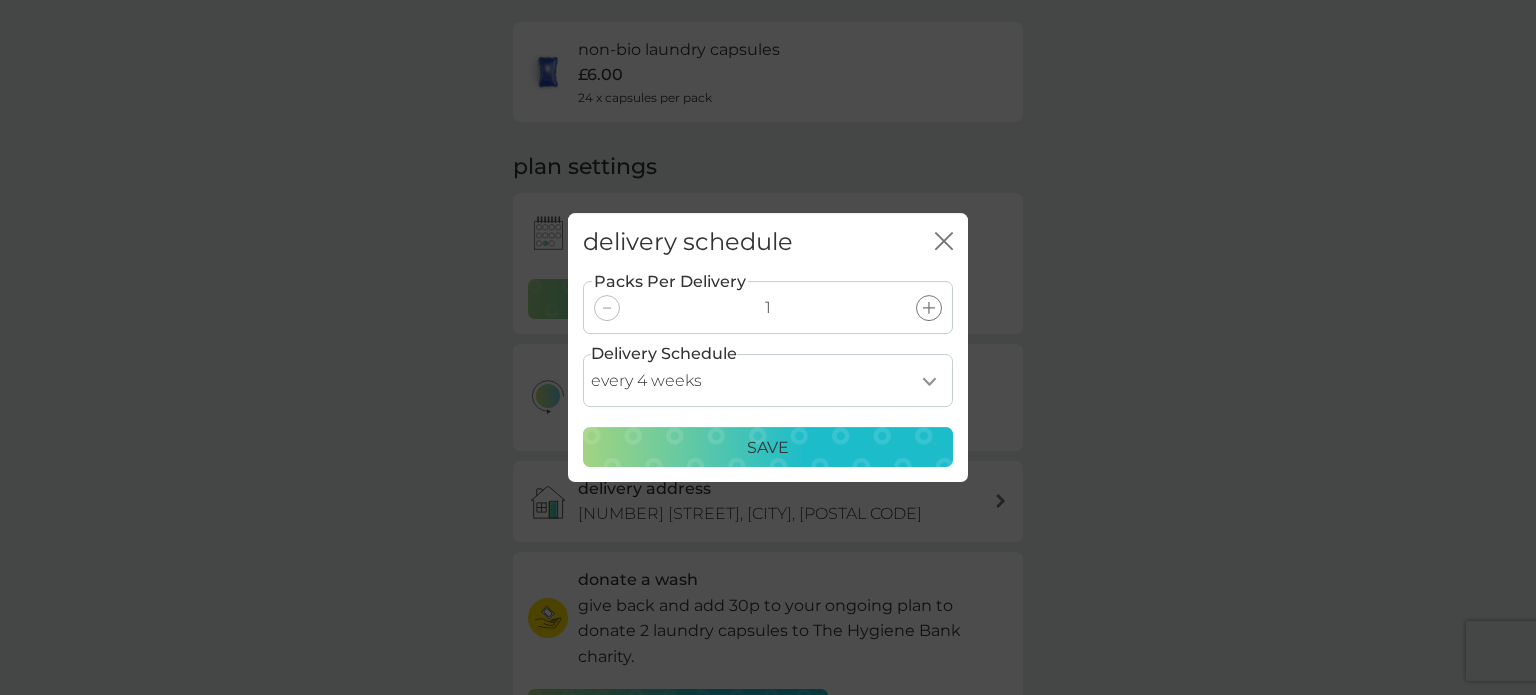 click on "Save" at bounding box center [768, 448] 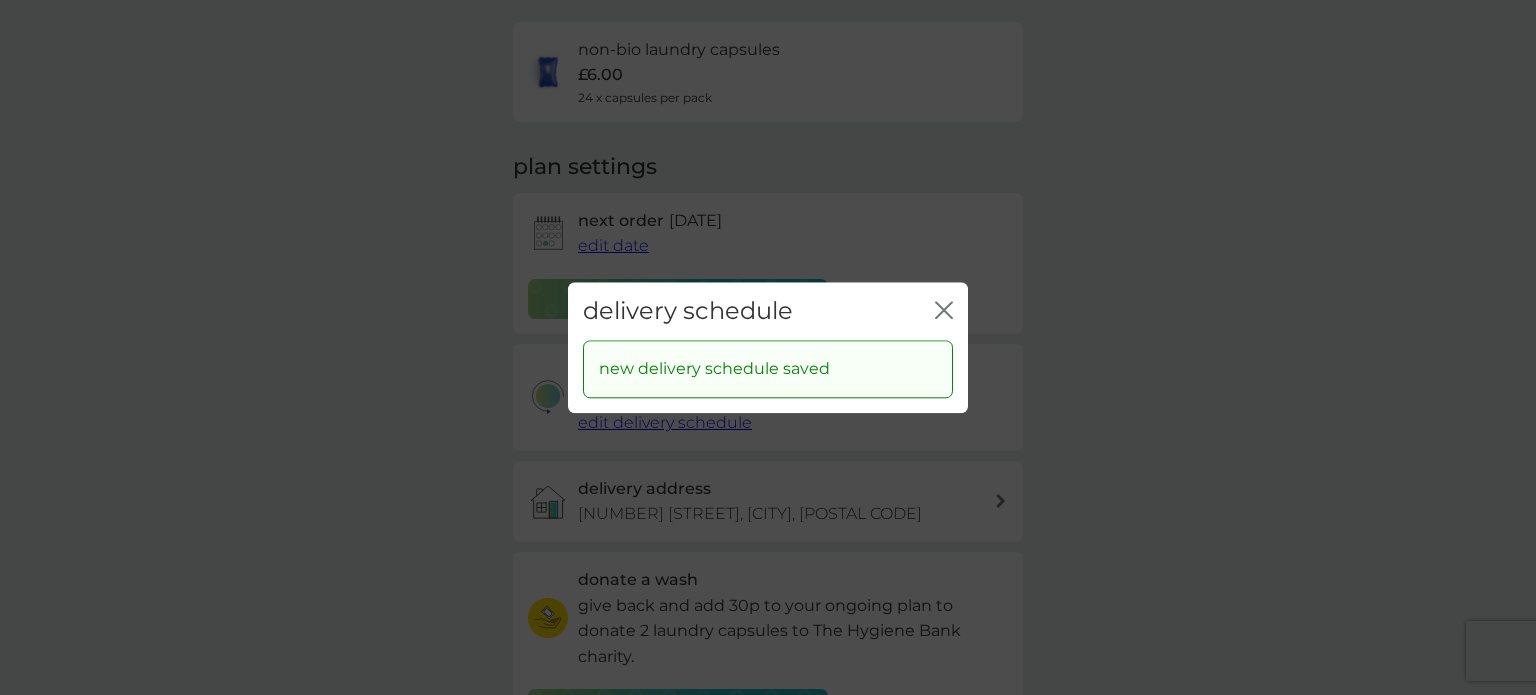 click on "close" 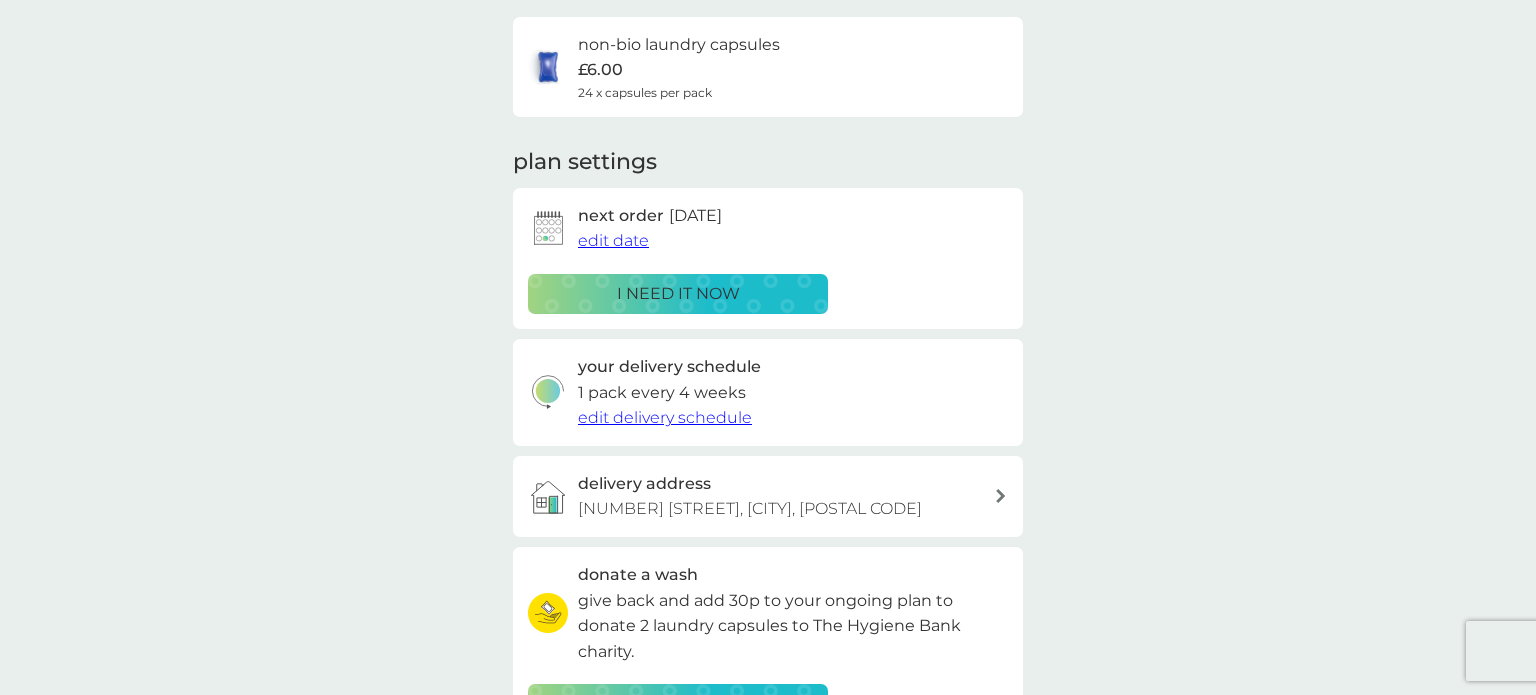 scroll, scrollTop: 0, scrollLeft: 0, axis: both 